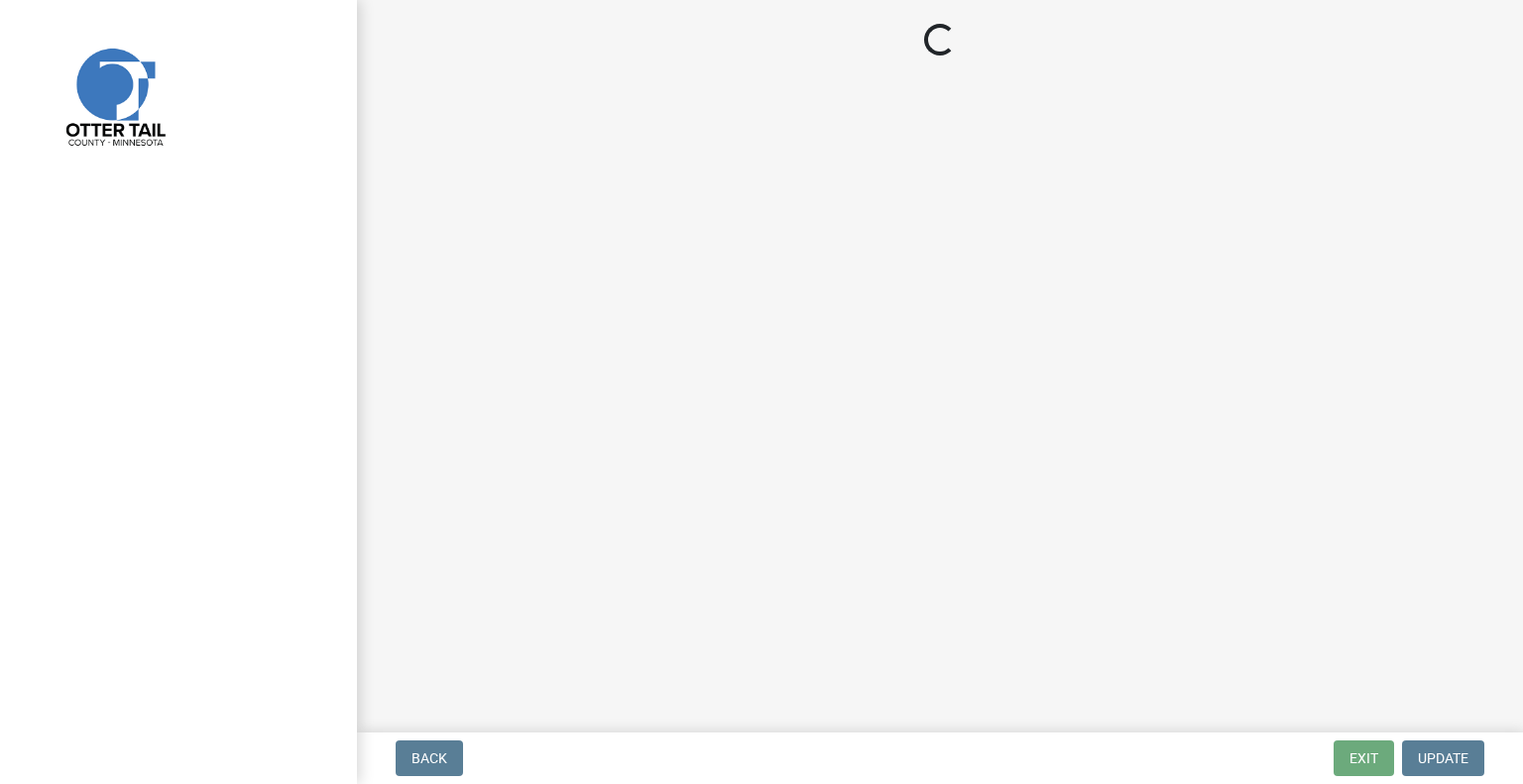 scroll, scrollTop: 0, scrollLeft: 0, axis: both 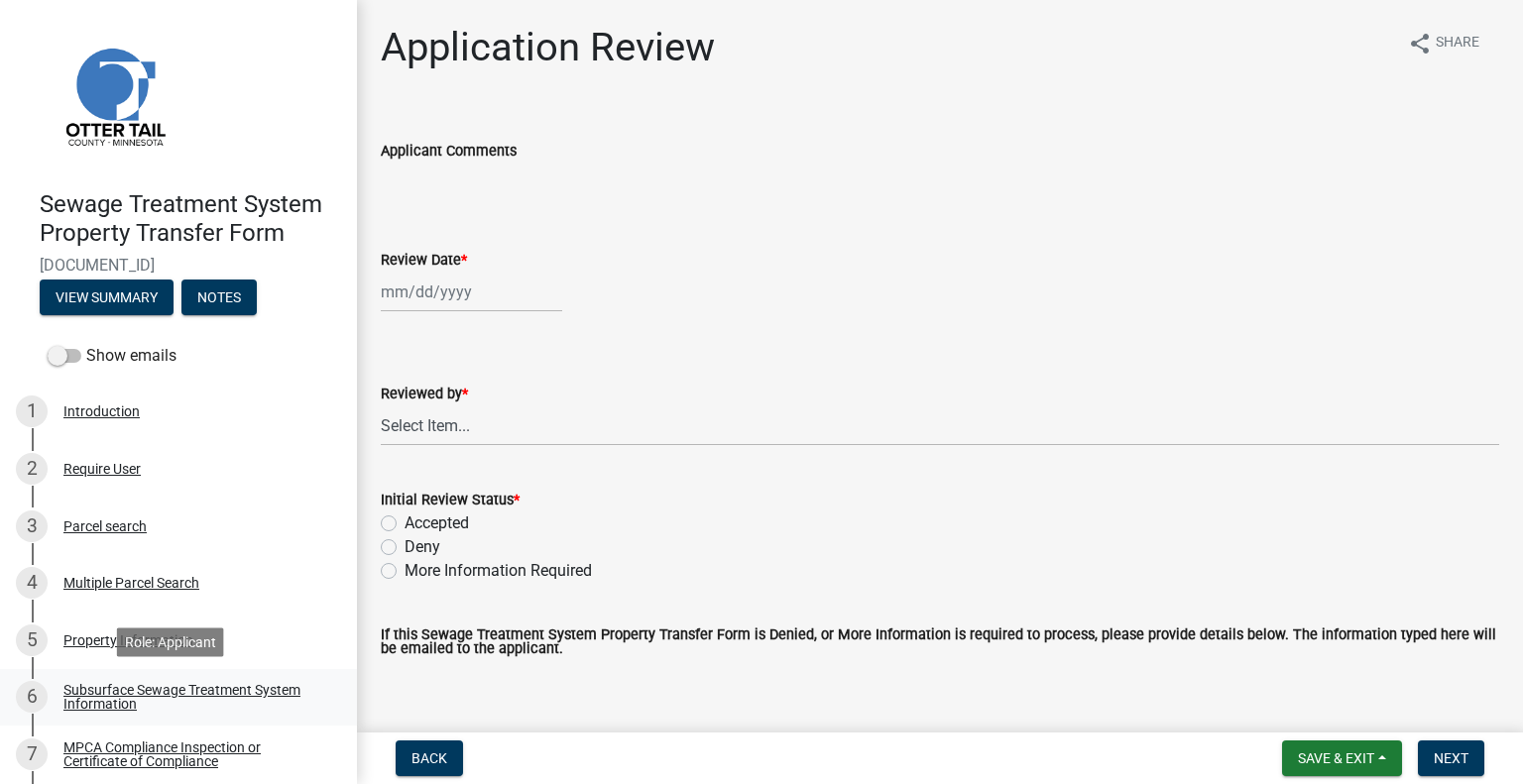 click on "Subsurface Sewage Treatment System Information" at bounding box center [194, 697] 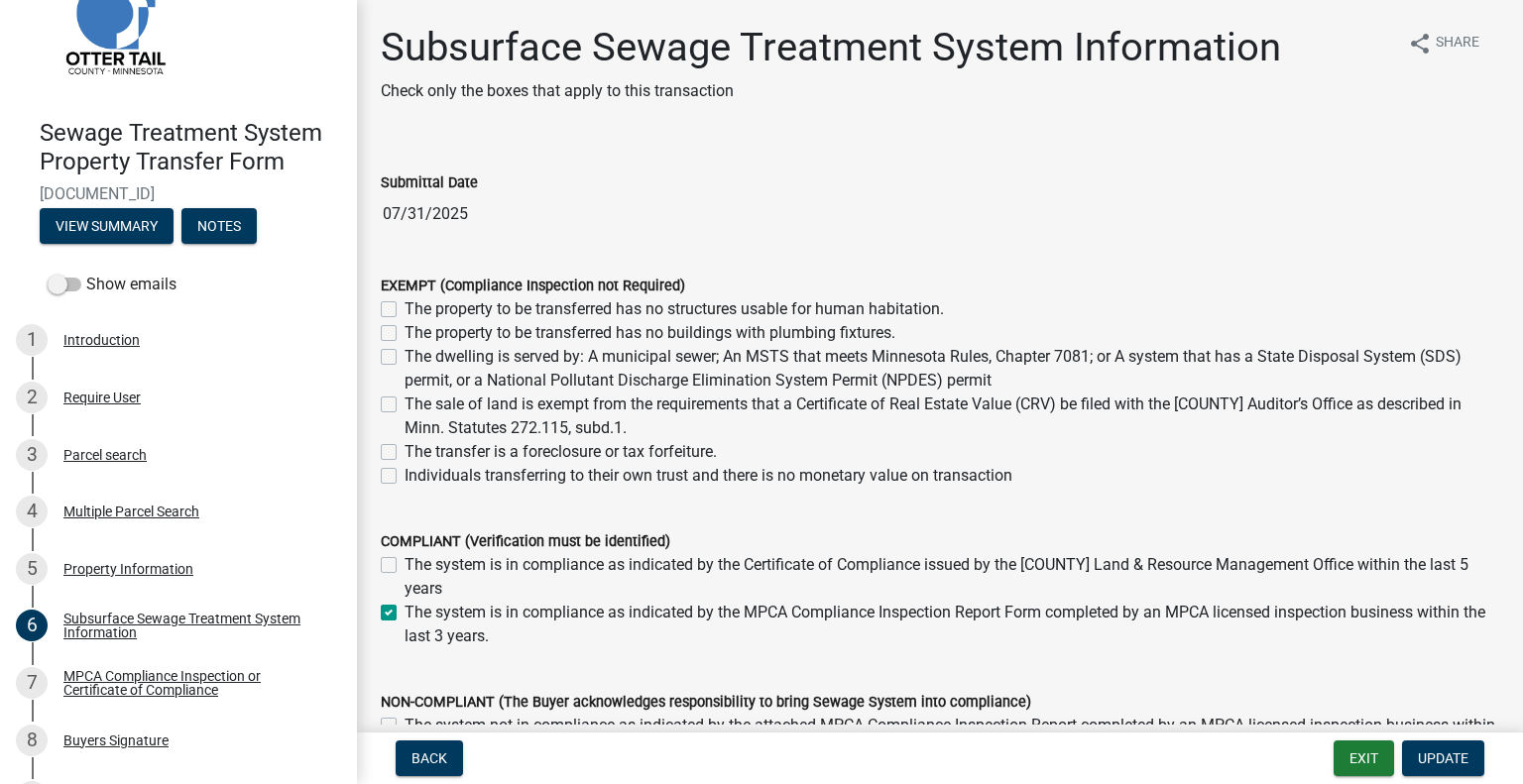 scroll, scrollTop: 127, scrollLeft: 0, axis: vertical 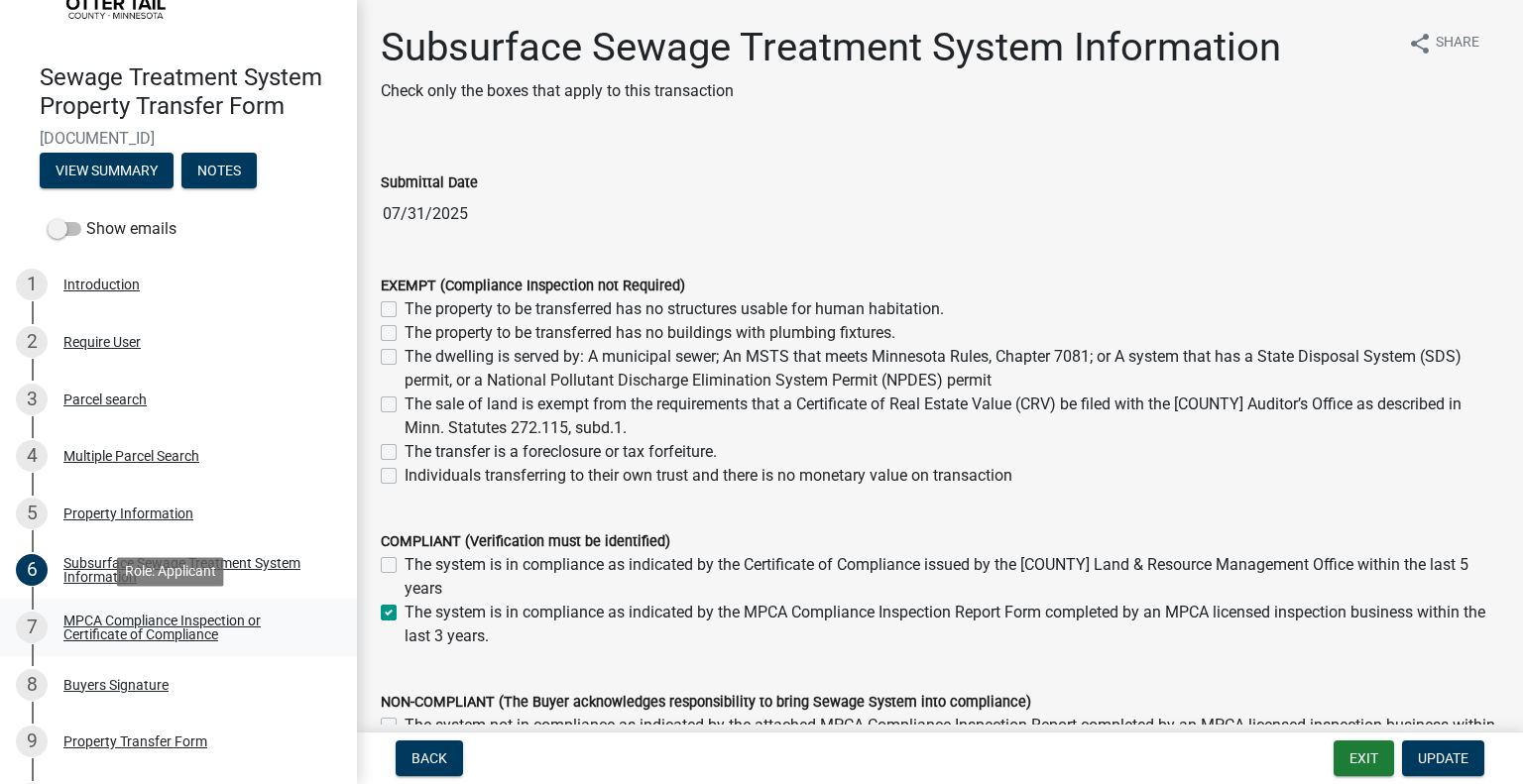 click on "MPCA Compliance Inspection  or Certificate of Compliance" at bounding box center [194, 627] 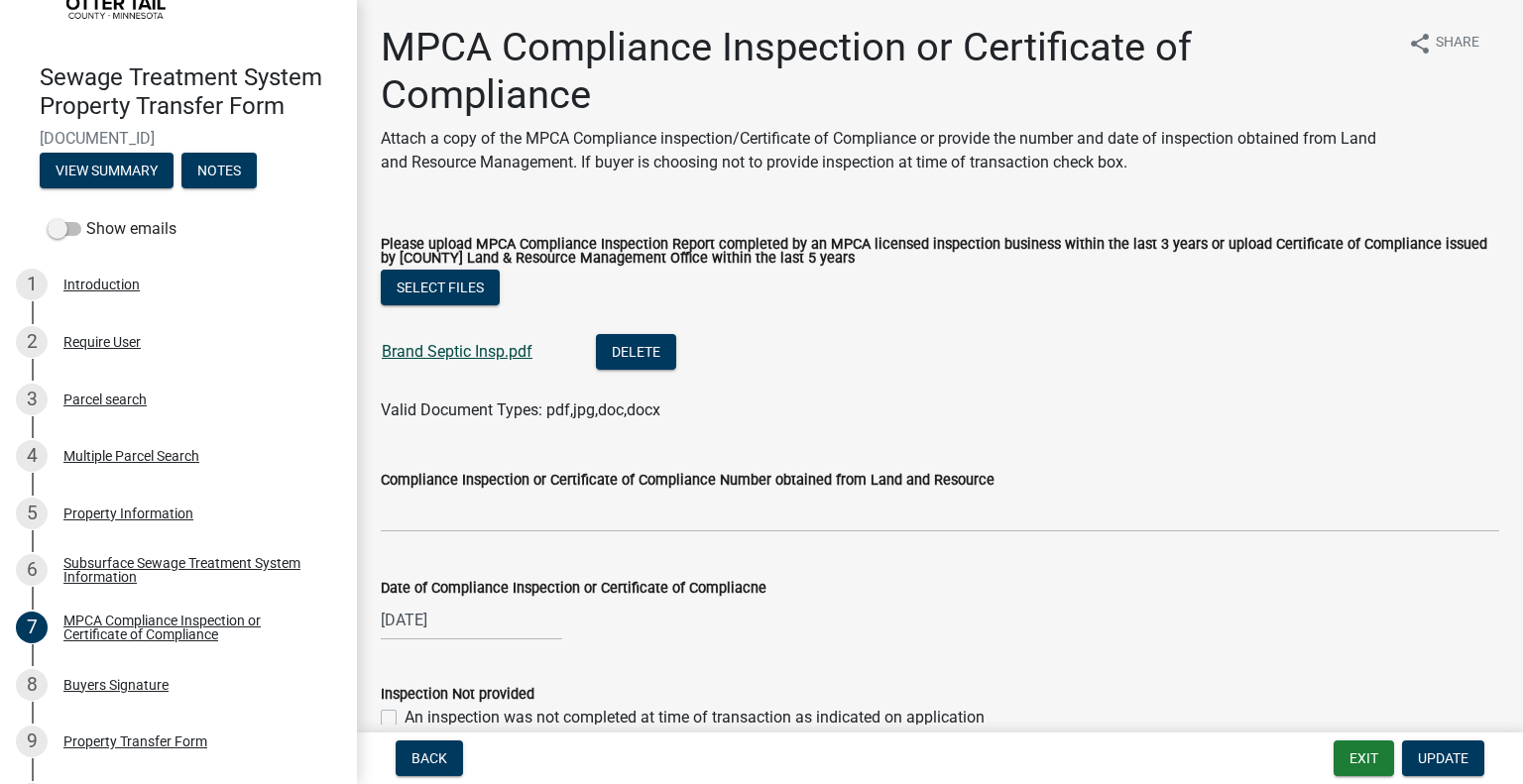 click on "Brand Septic Insp.pdf" 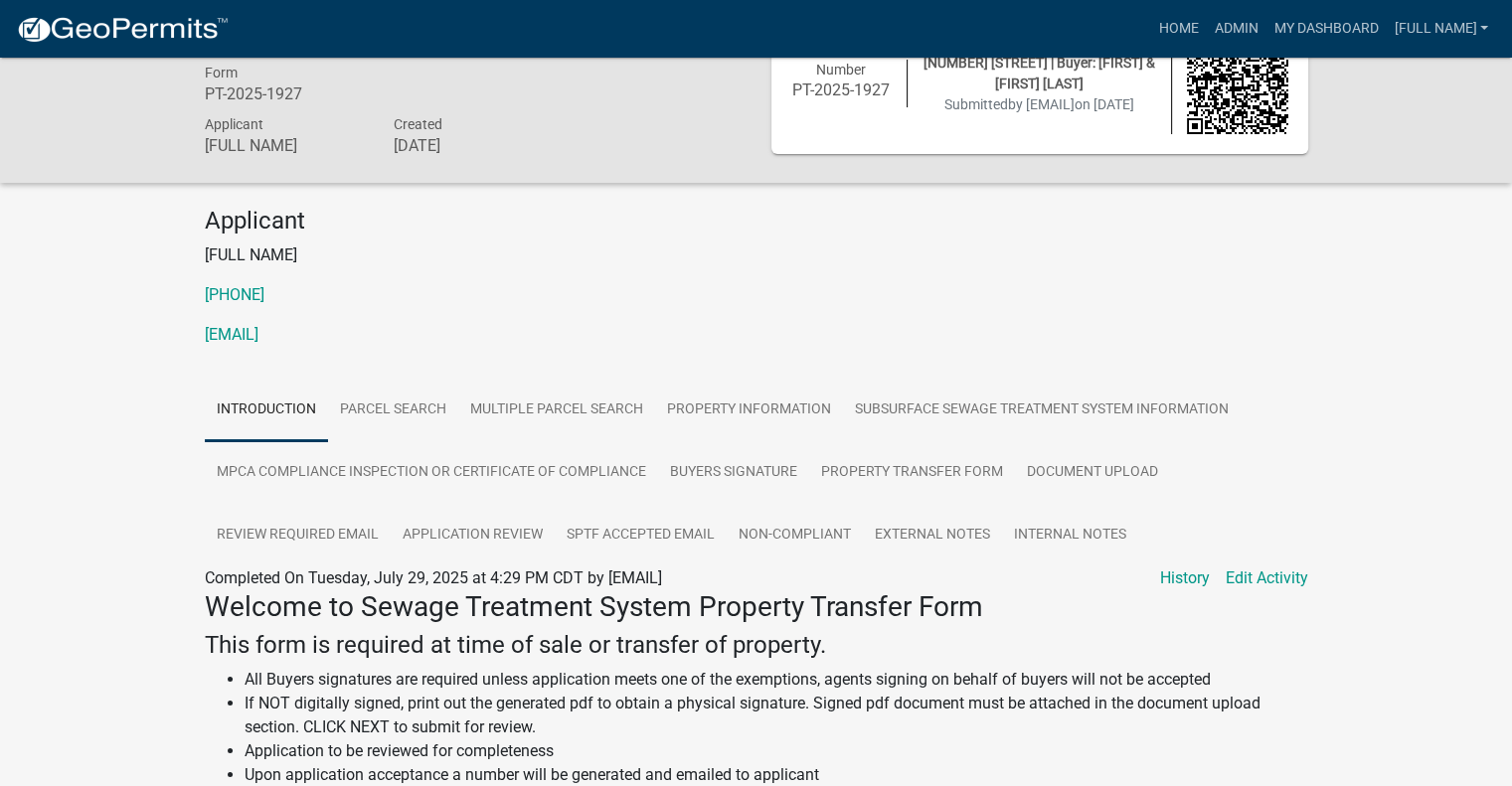 scroll, scrollTop: 298, scrollLeft: 0, axis: vertical 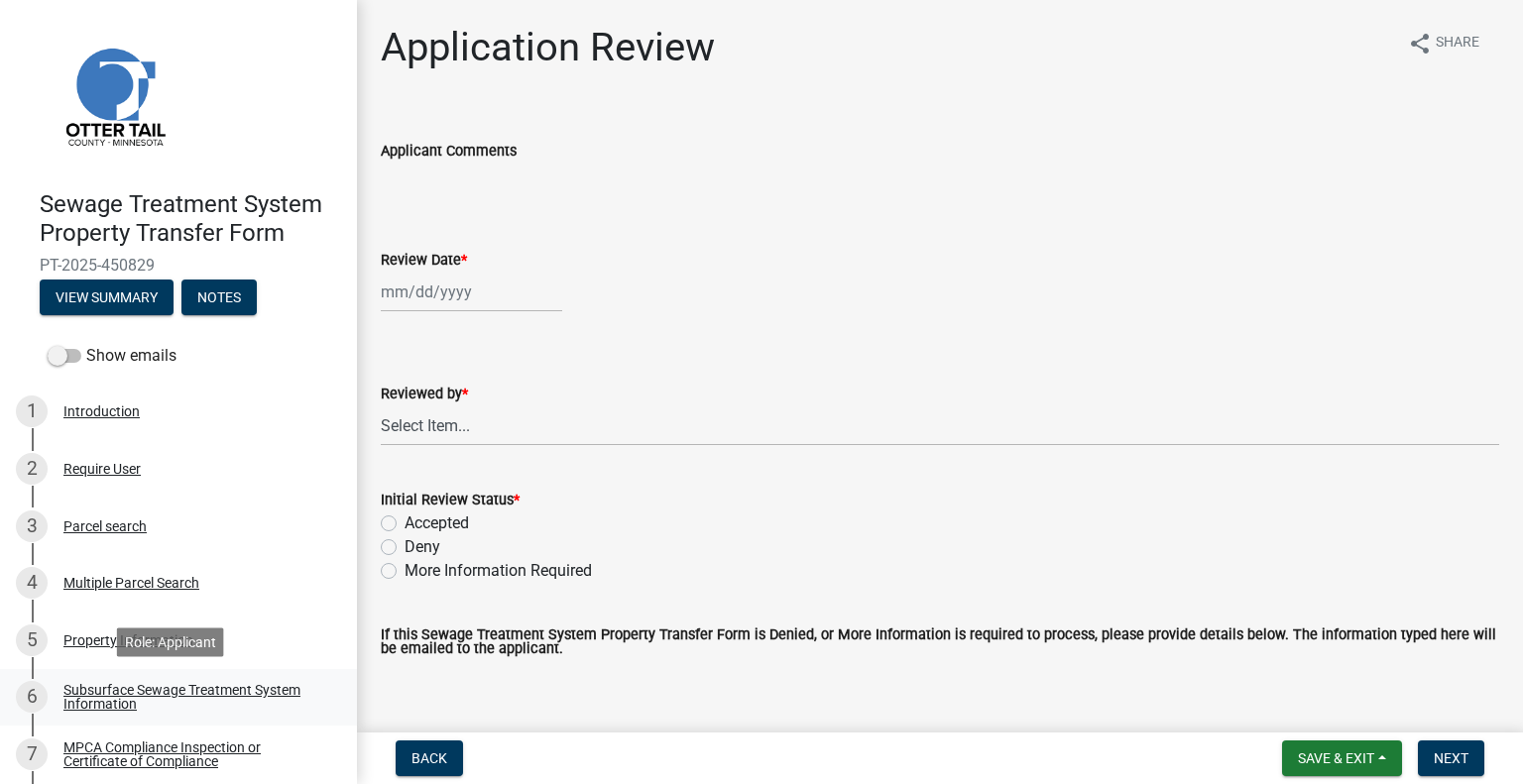 click on "6     Subsurface Sewage Treatment System Information" at bounding box center (178, 698) 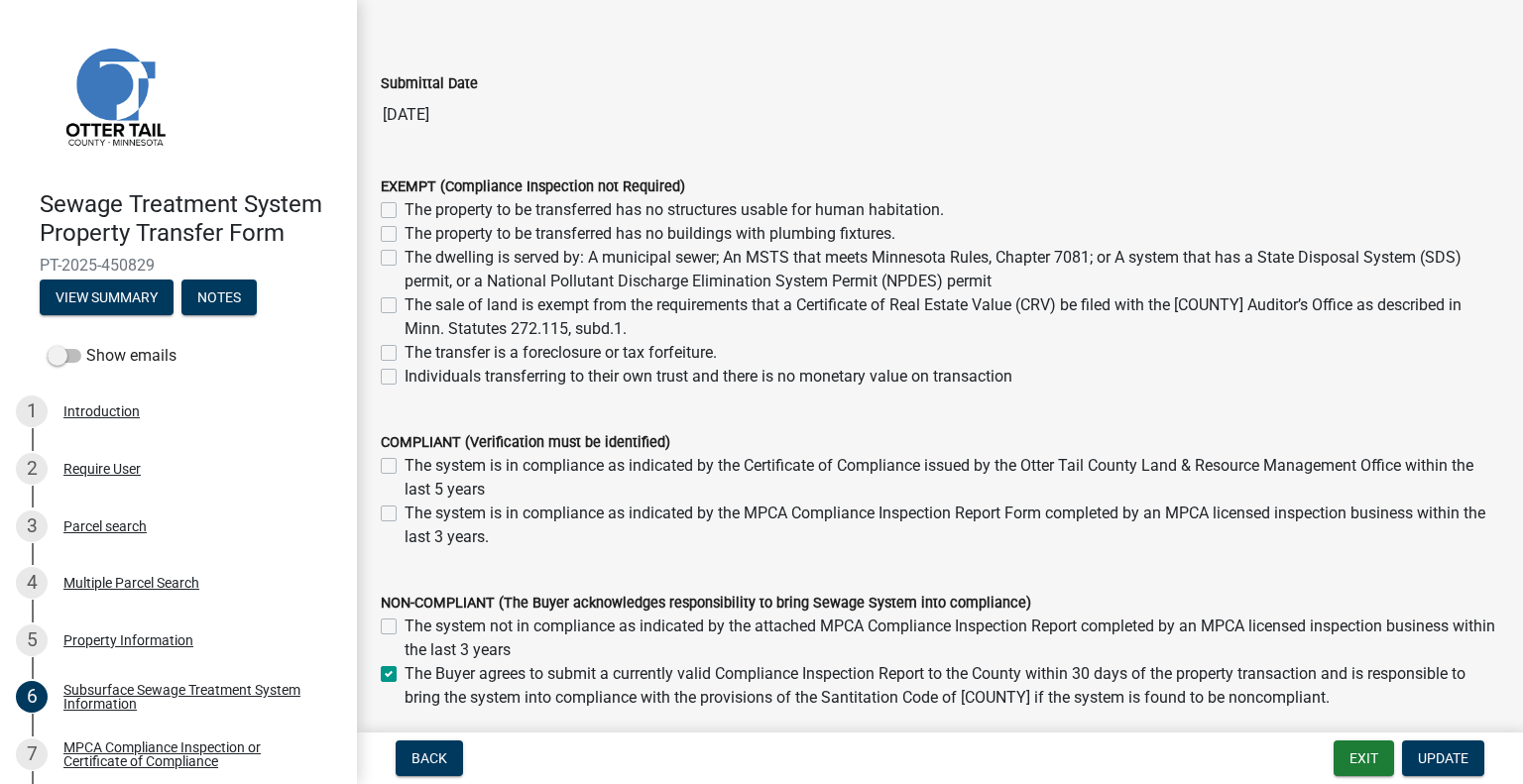 scroll, scrollTop: 99, scrollLeft: 0, axis: vertical 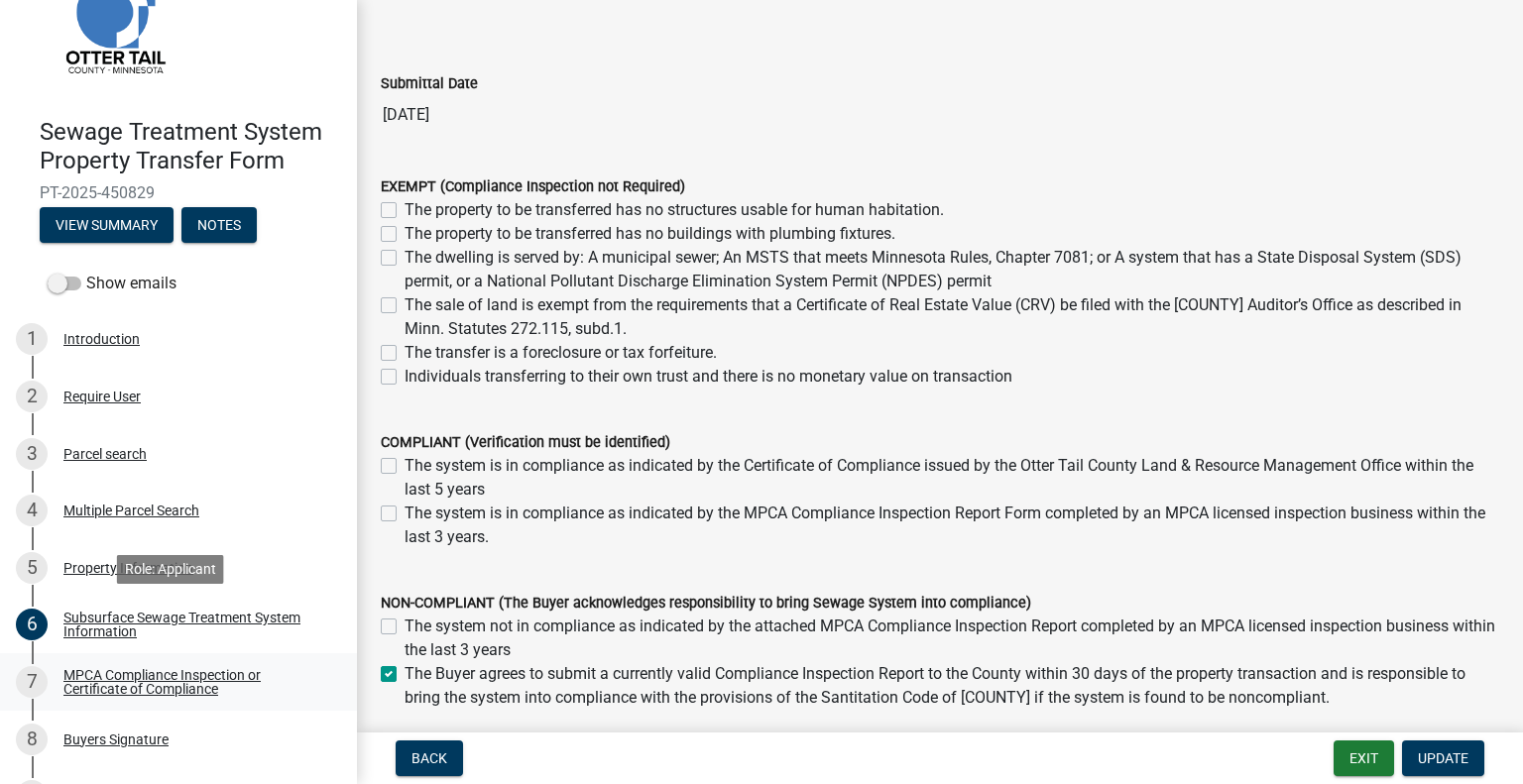 click on "7     MPCA Compliance Inspection  or Certificate of Compliance" at bounding box center (178, 682) 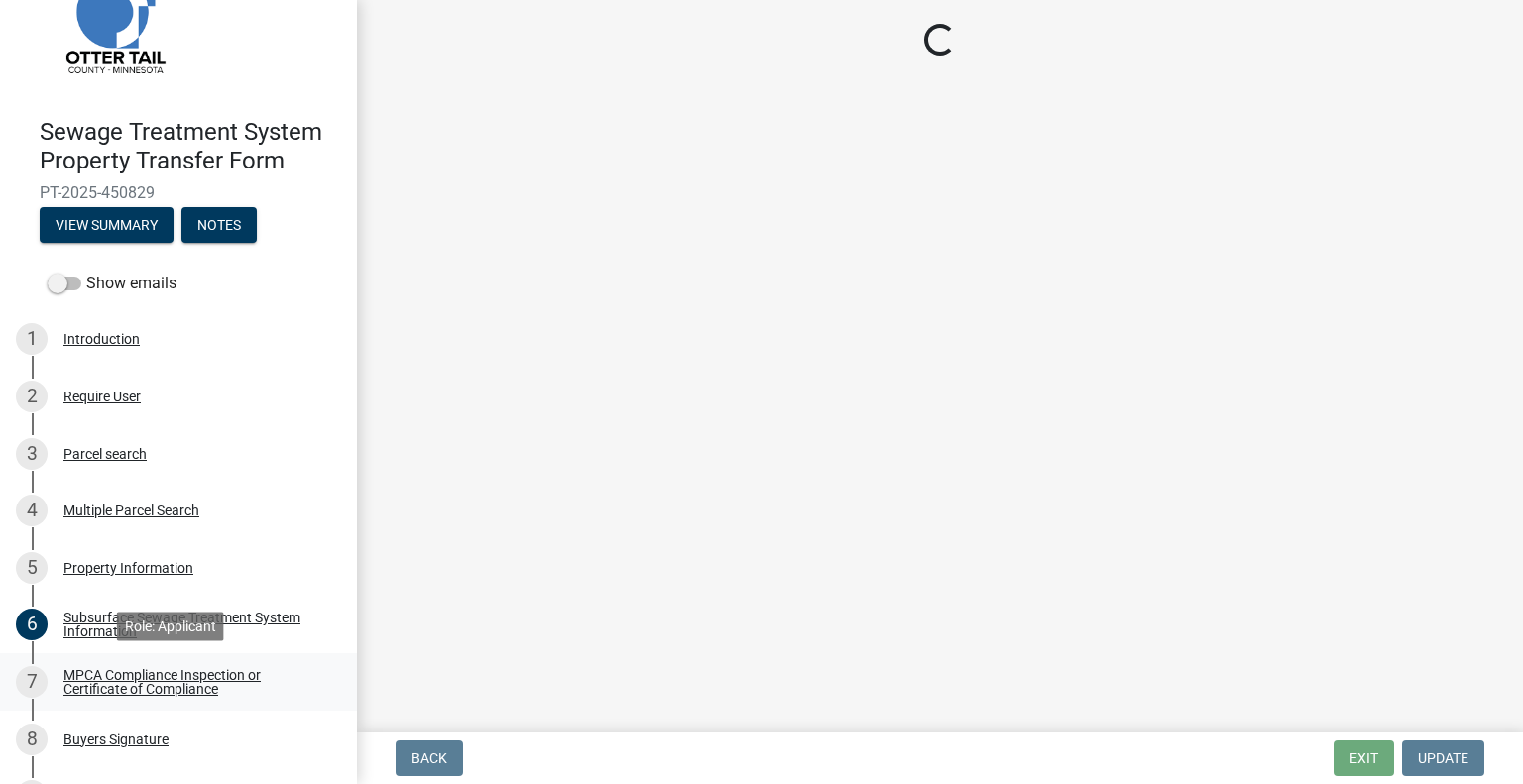 scroll, scrollTop: 0, scrollLeft: 0, axis: both 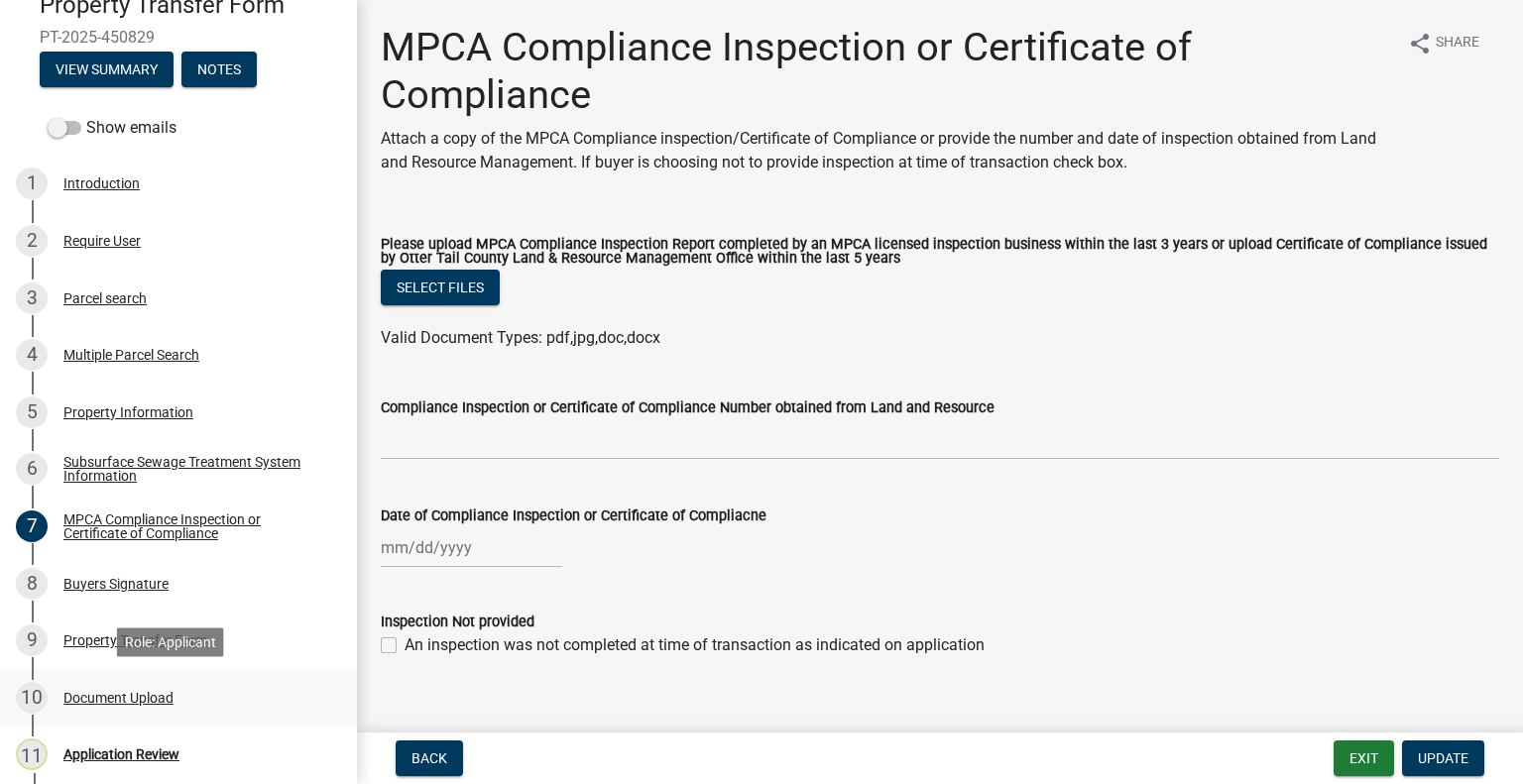 click on "10     Document Upload" at bounding box center (171, 698) 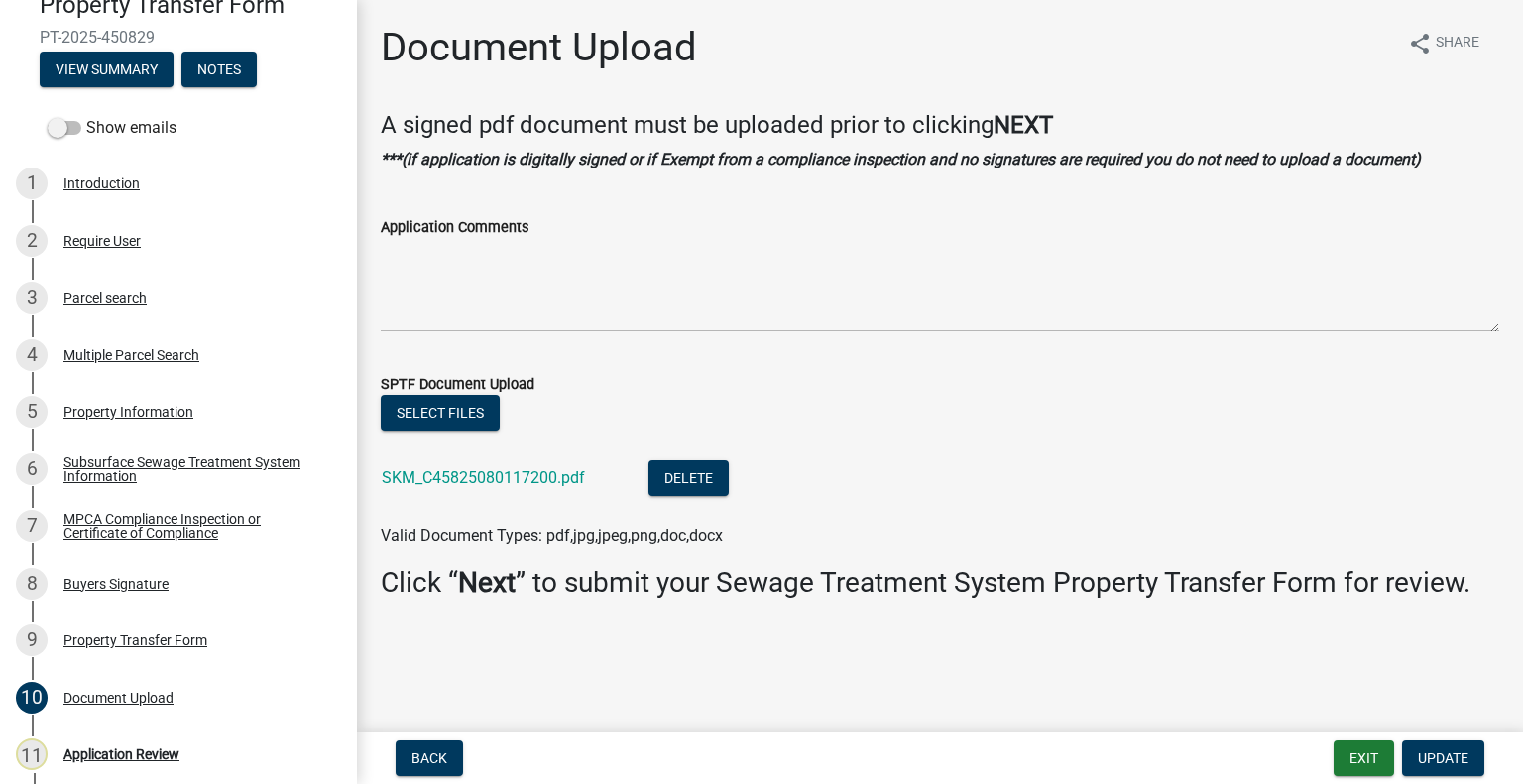 click on "SKM_C45825080117200.pdf" 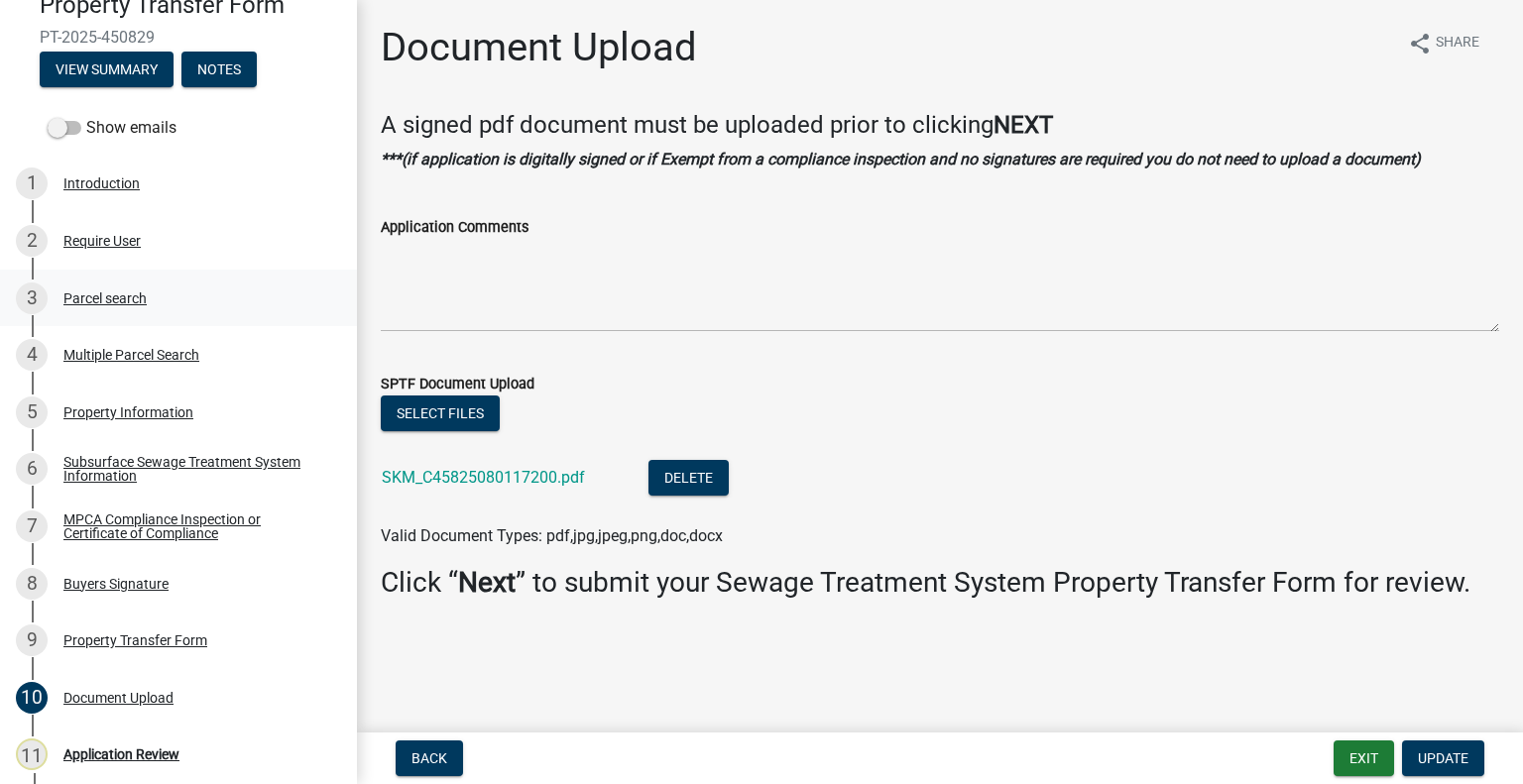click on "Parcel search" at bounding box center (105, 298) 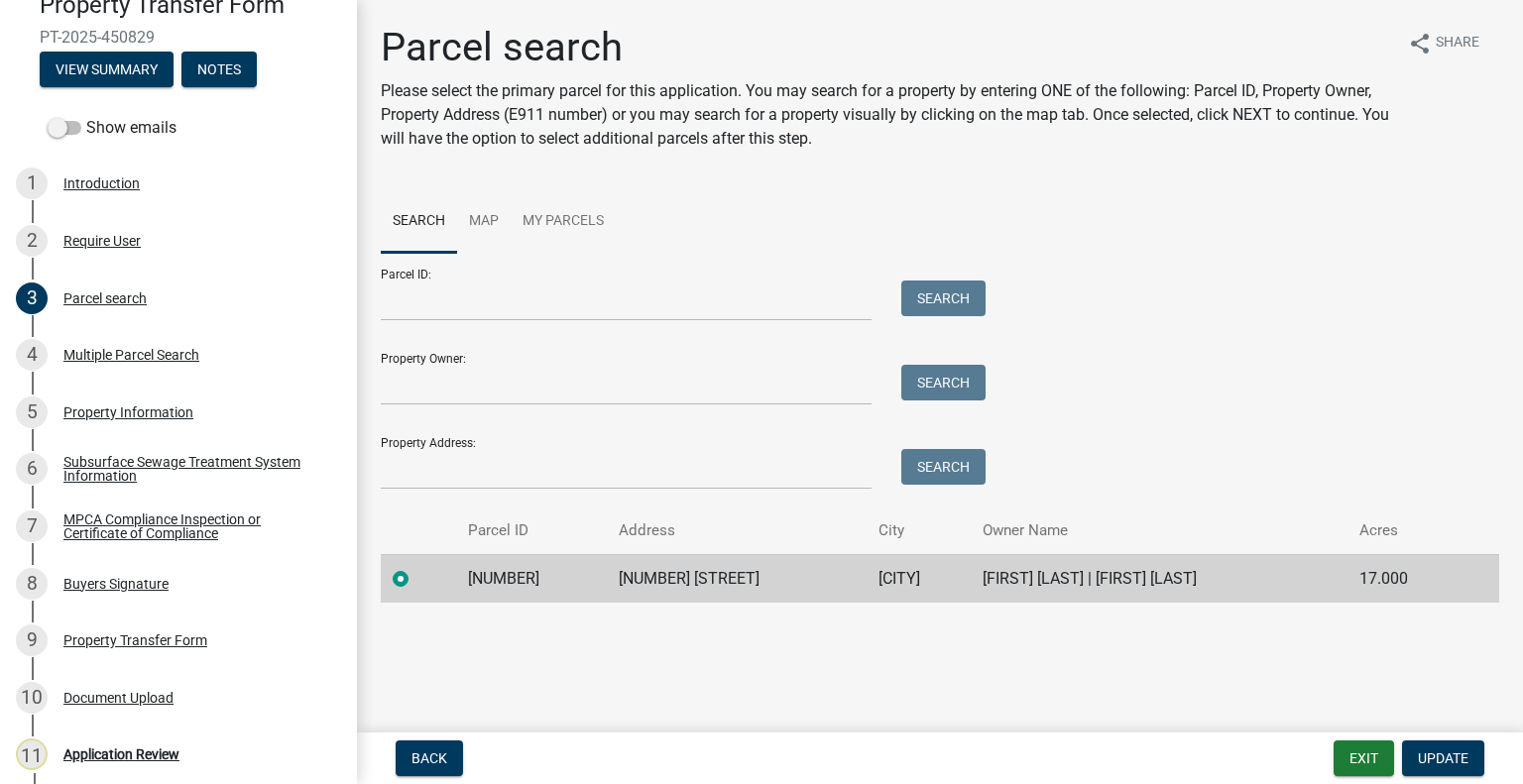 click on "19000120097001" 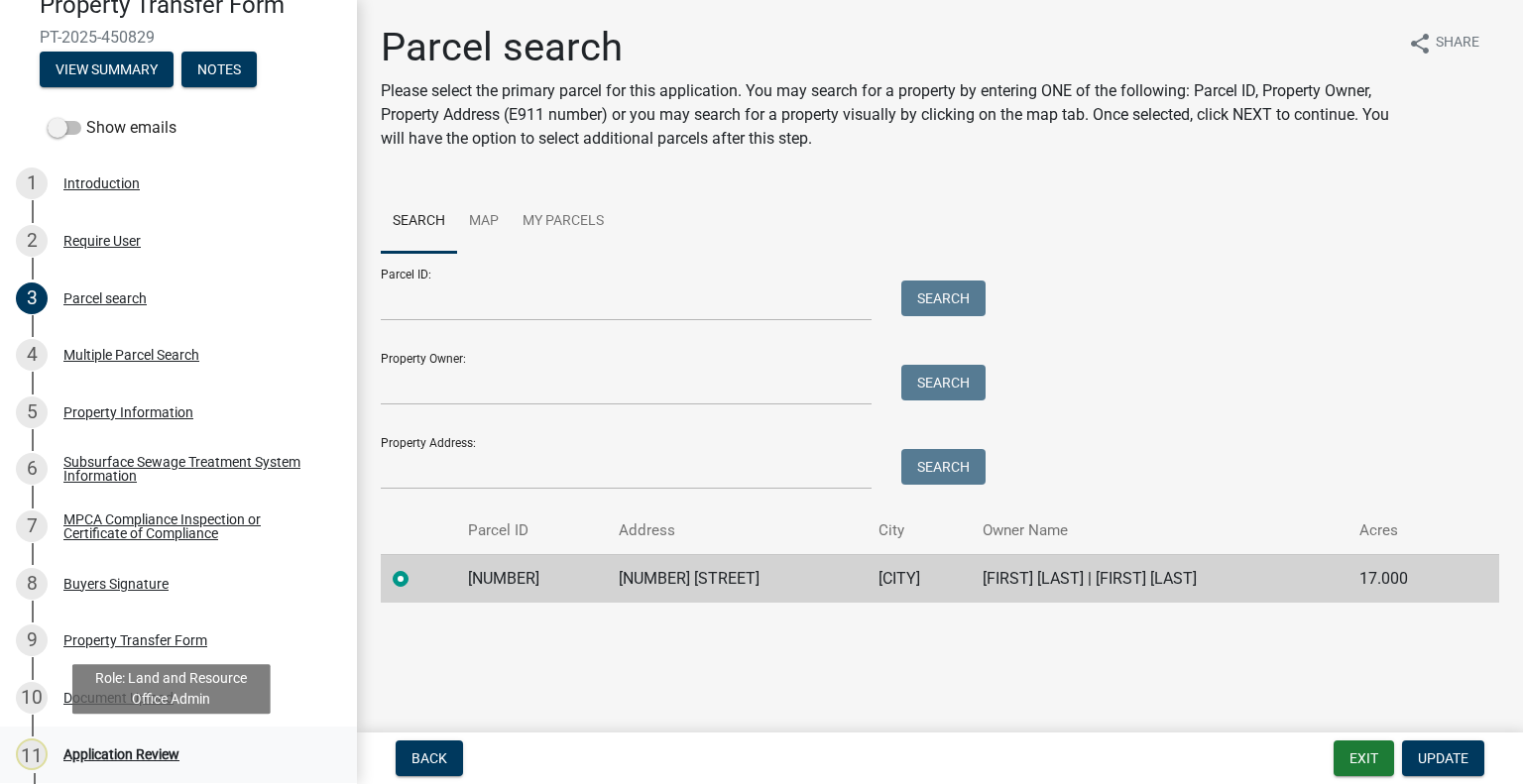 click on "11     Application Review" at bounding box center [171, 754] 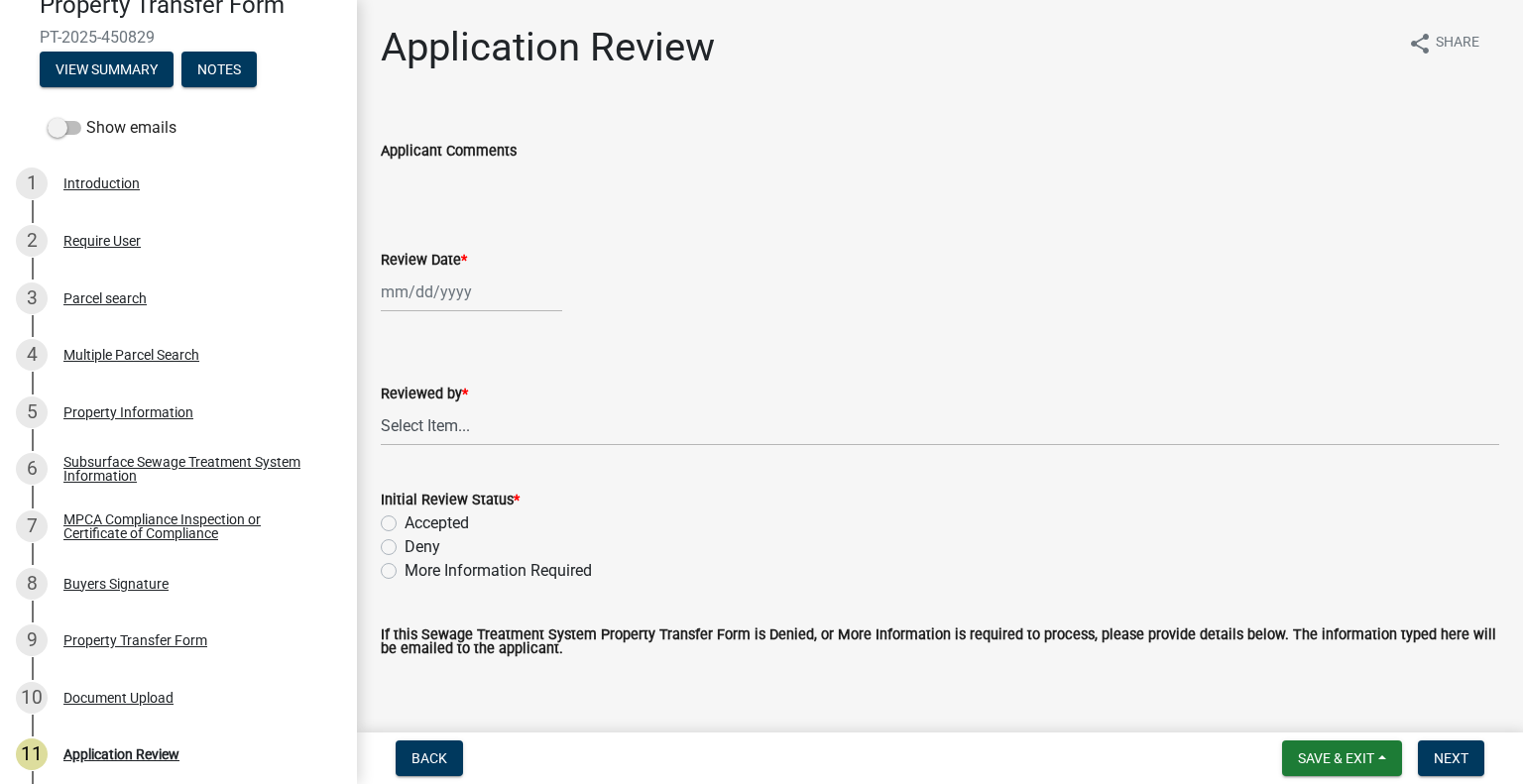 click 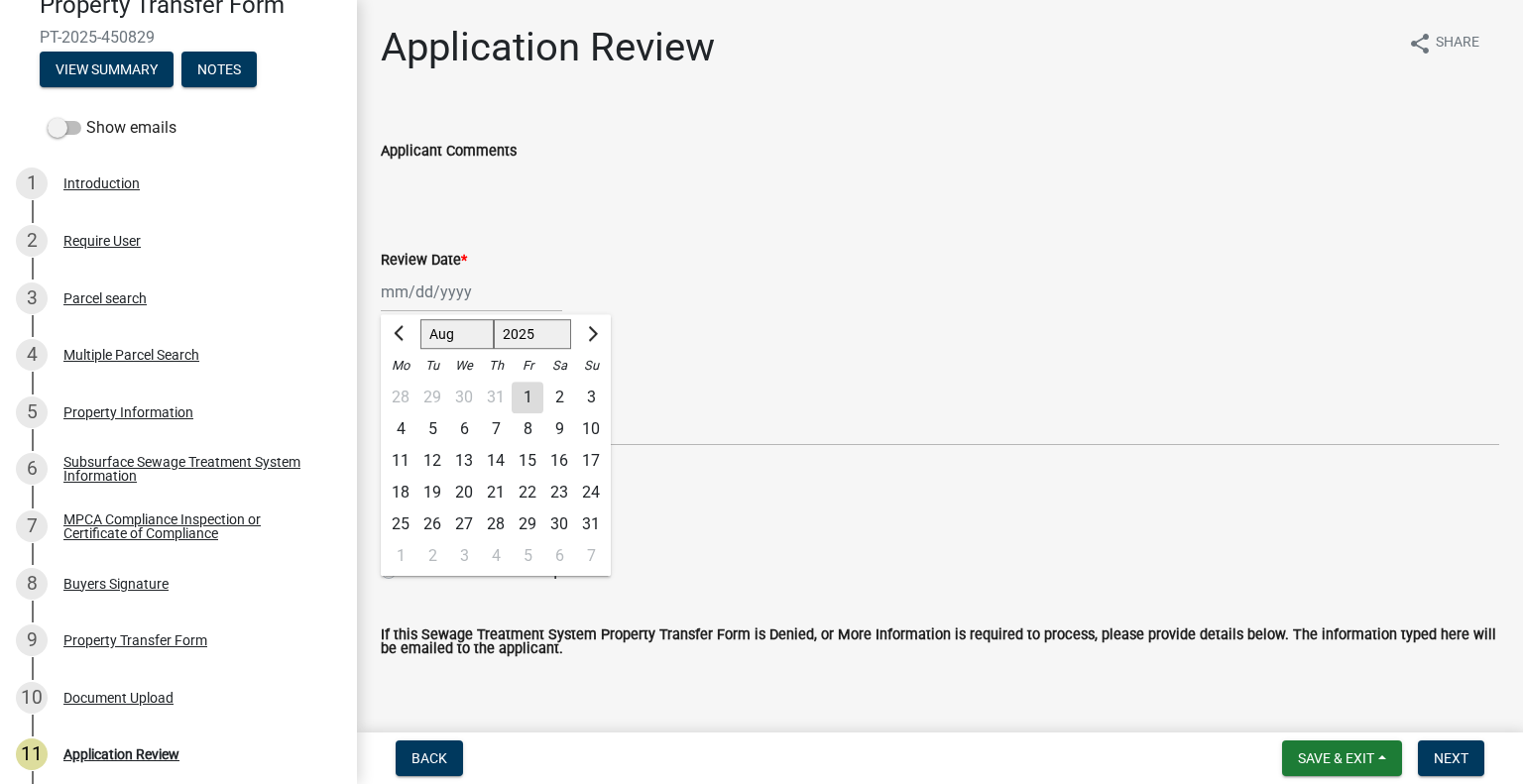 click on "1" 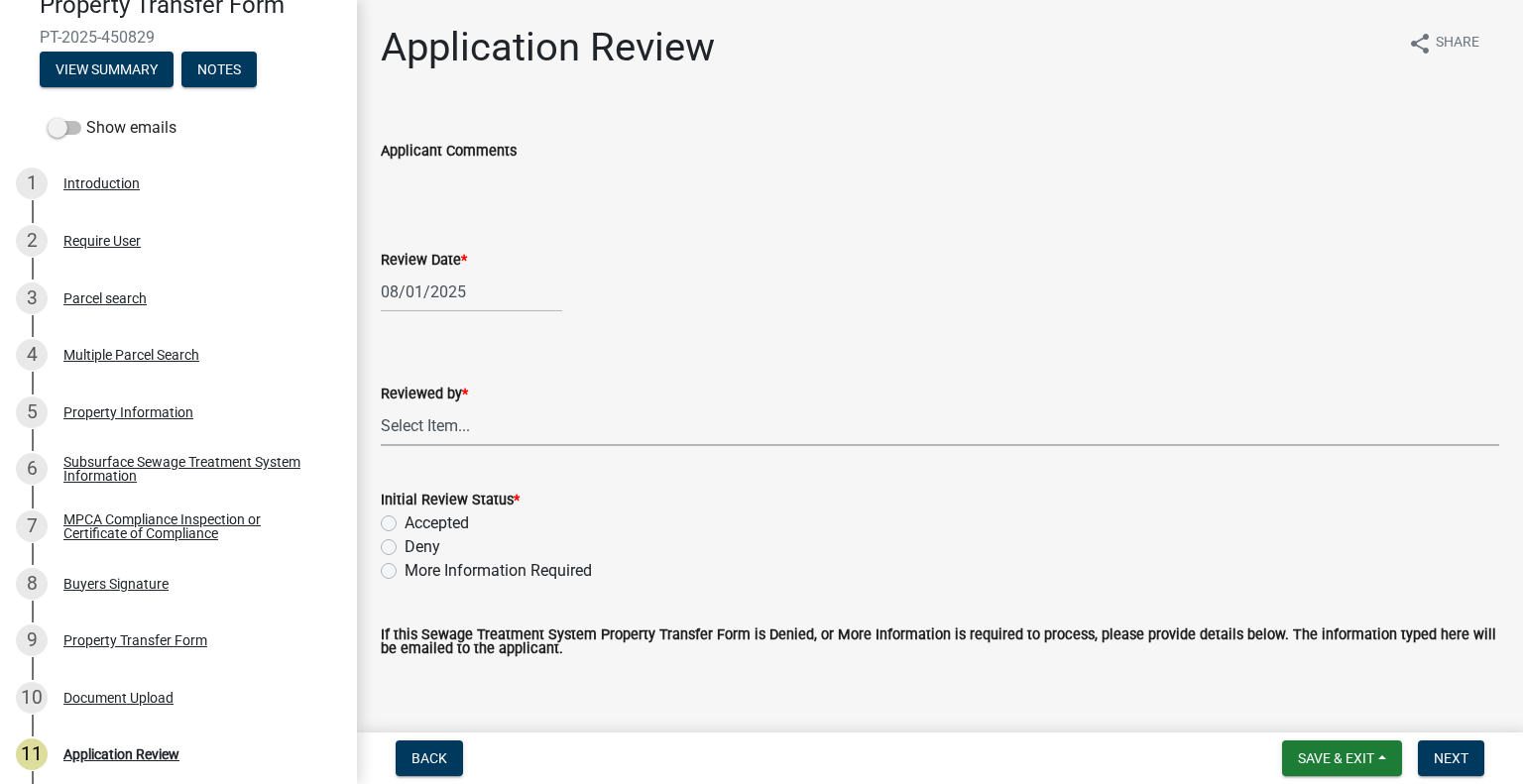 click on "Select Item...   Alexis Newark   Amy Busko   Andrea Perales   Brittany Tollefson   Christopher LeClair   Courtney Roth   Elizabeth Plaster   Emma Swenson   Eric Babolian   Kyle Westergard   Lindsey Hanson   Michelle Jevne   Noah Brenden   Sheila Dahl" at bounding box center [940, 425] 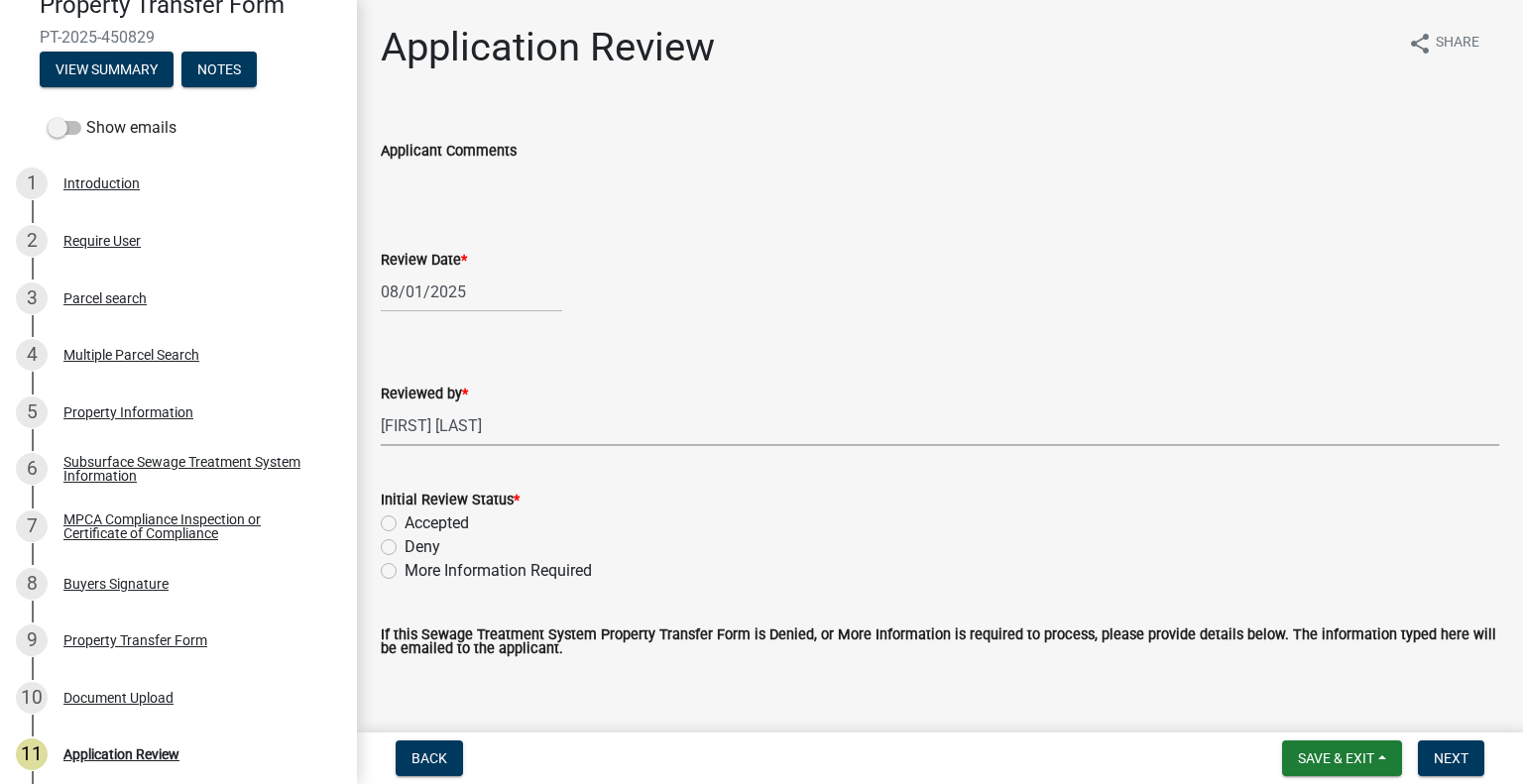 click on "Select Item...   Alexis Newark   Amy Busko   Andrea Perales   Brittany Tollefson   Christopher LeClair   Courtney Roth   Elizabeth Plaster   Emma Swenson   Eric Babolian   Kyle Westergard   Lindsey Hanson   Michelle Jevne   Noah Brenden   Sheila Dahl" at bounding box center (940, 425) 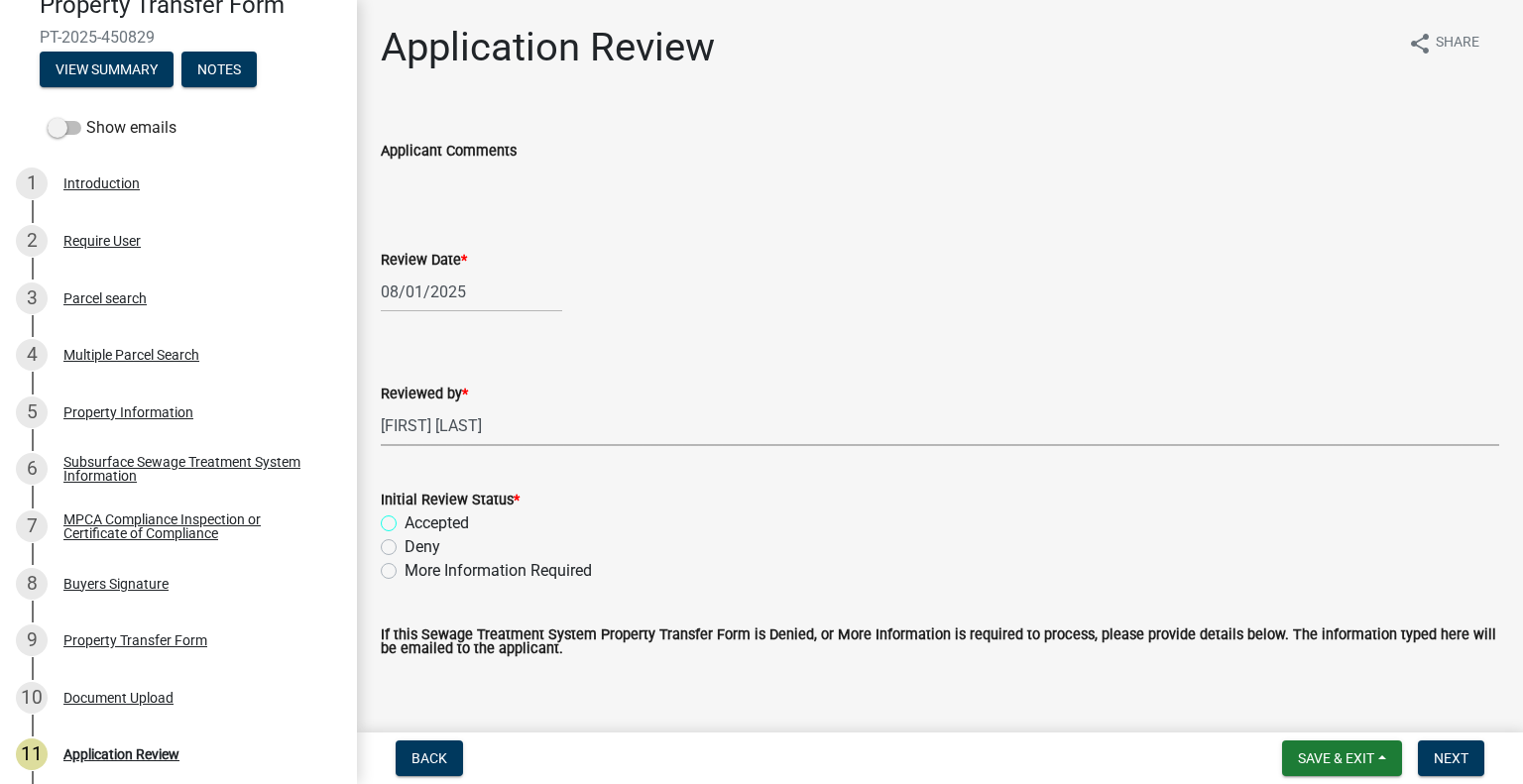click on "Accepted" at bounding box center (410, 517) 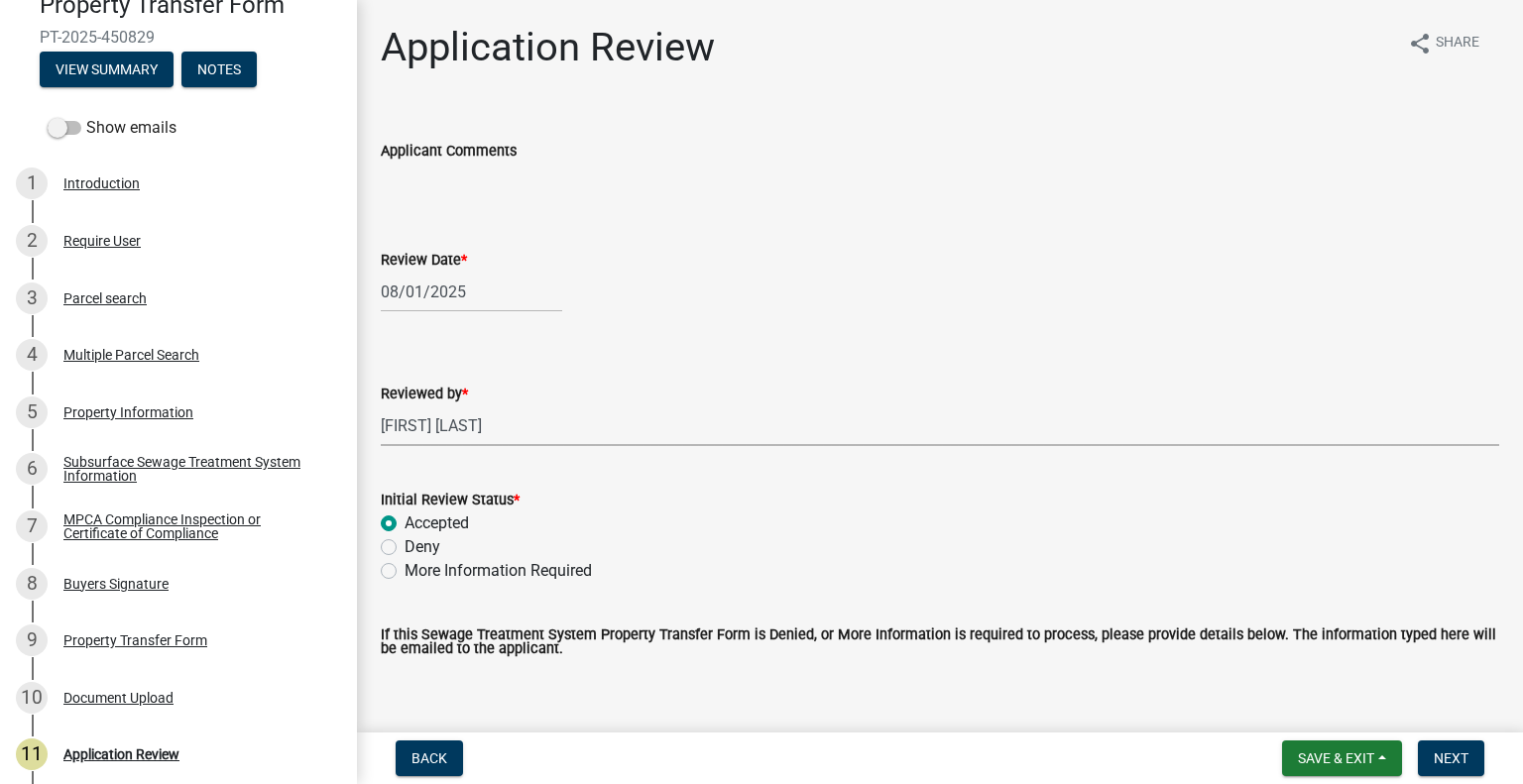 radio on "true" 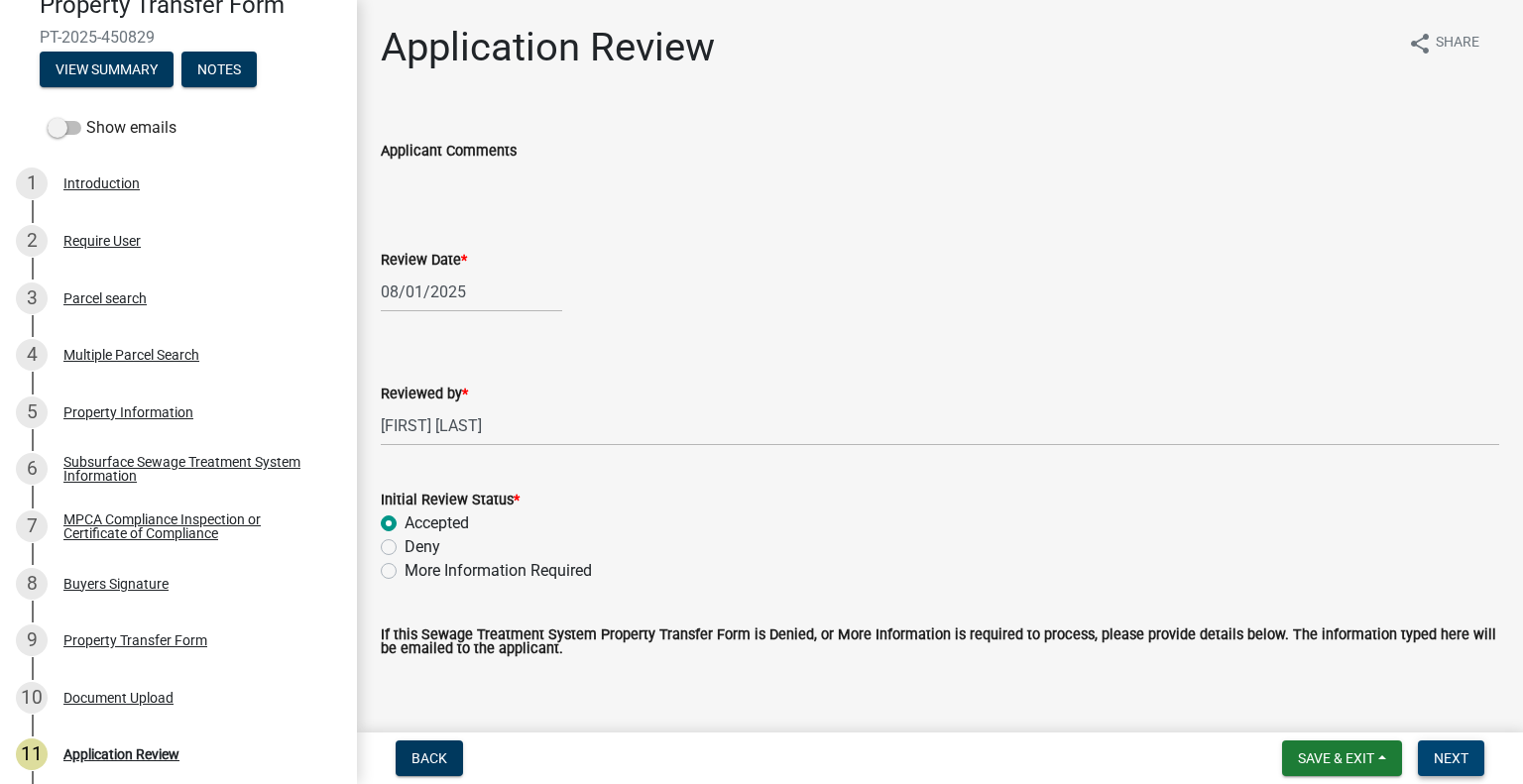 drag, startPoint x: 1445, startPoint y: 763, endPoint x: 1459, endPoint y: 759, distance: 14.56022 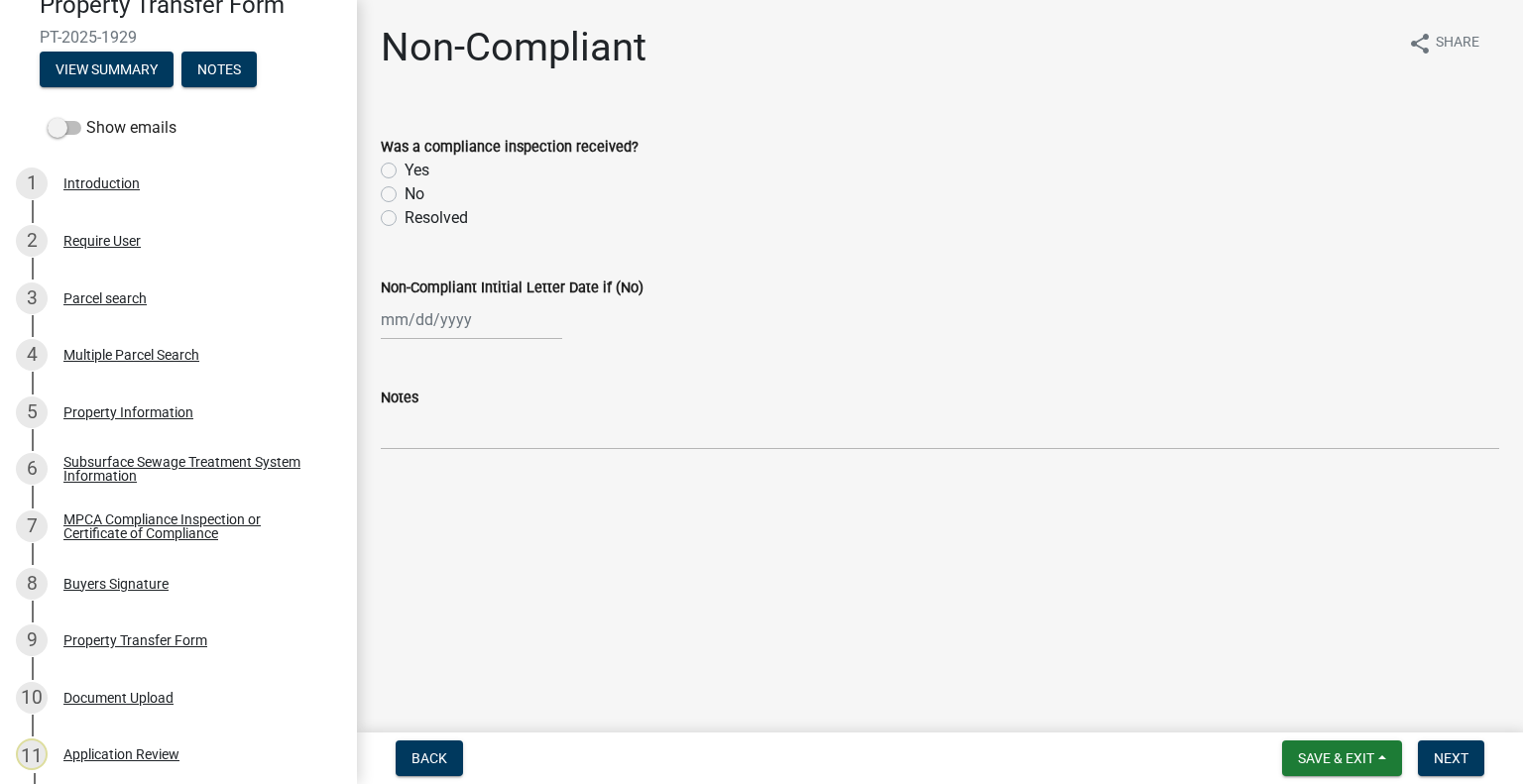 click on "No" 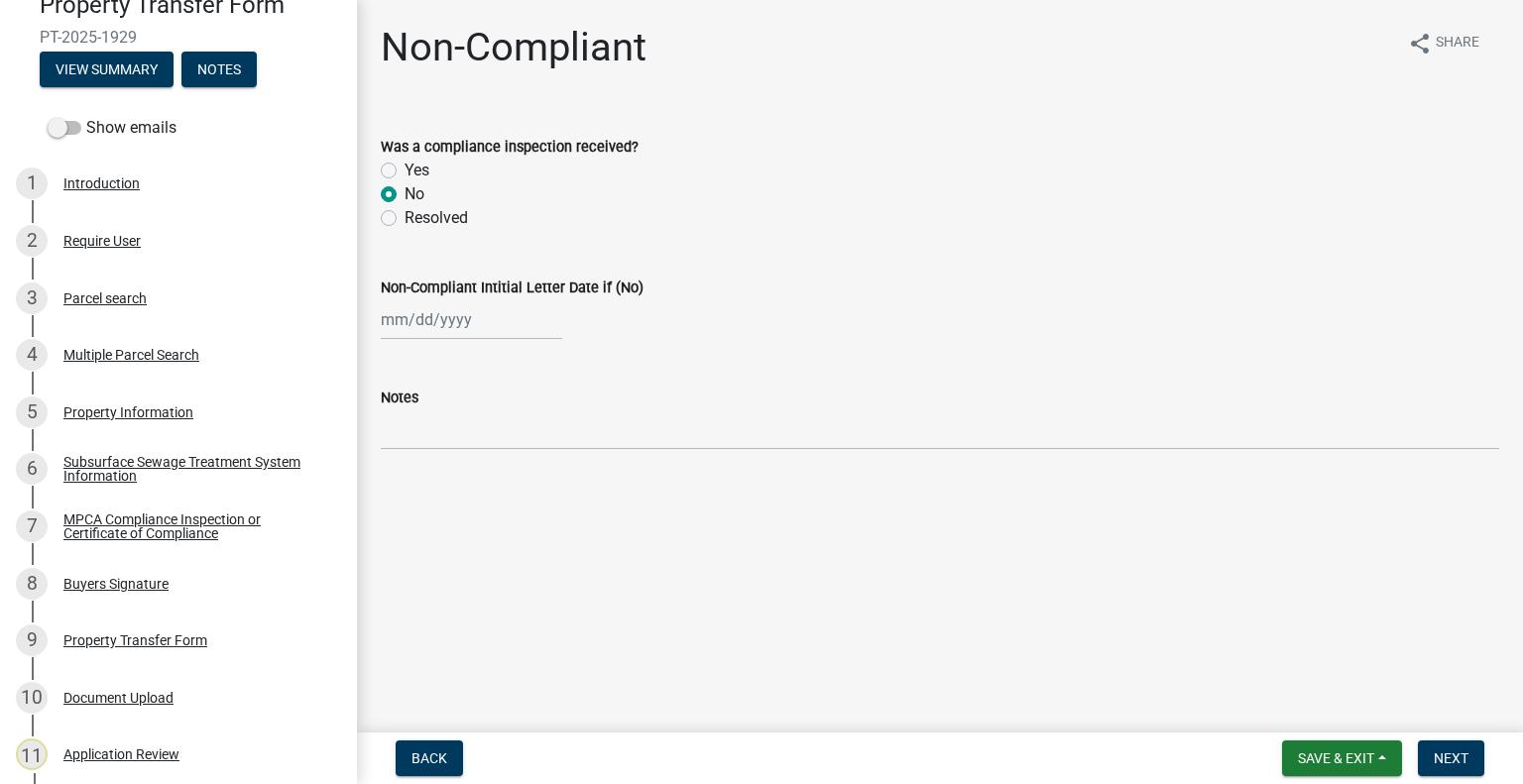 radio on "true" 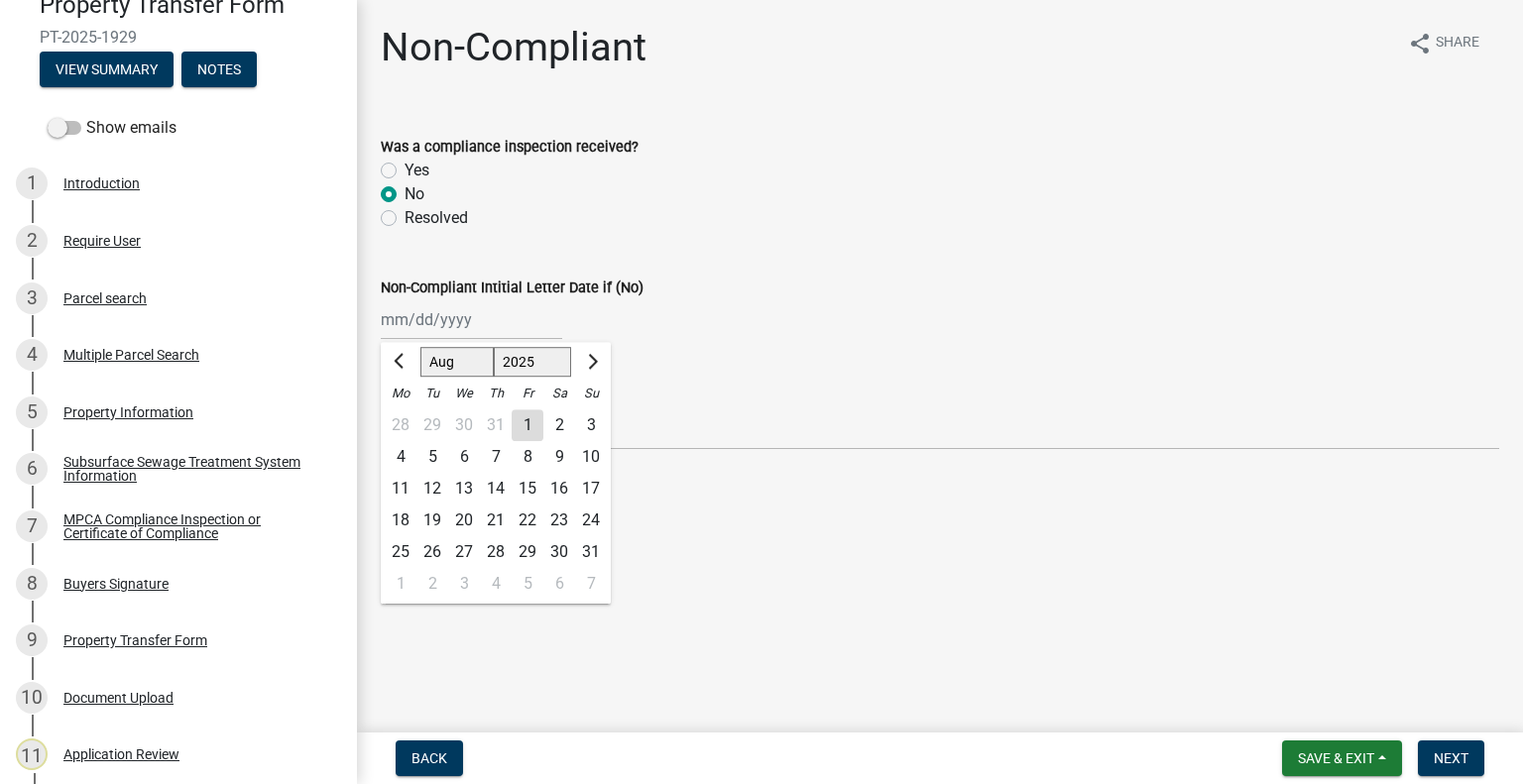 click on "1" 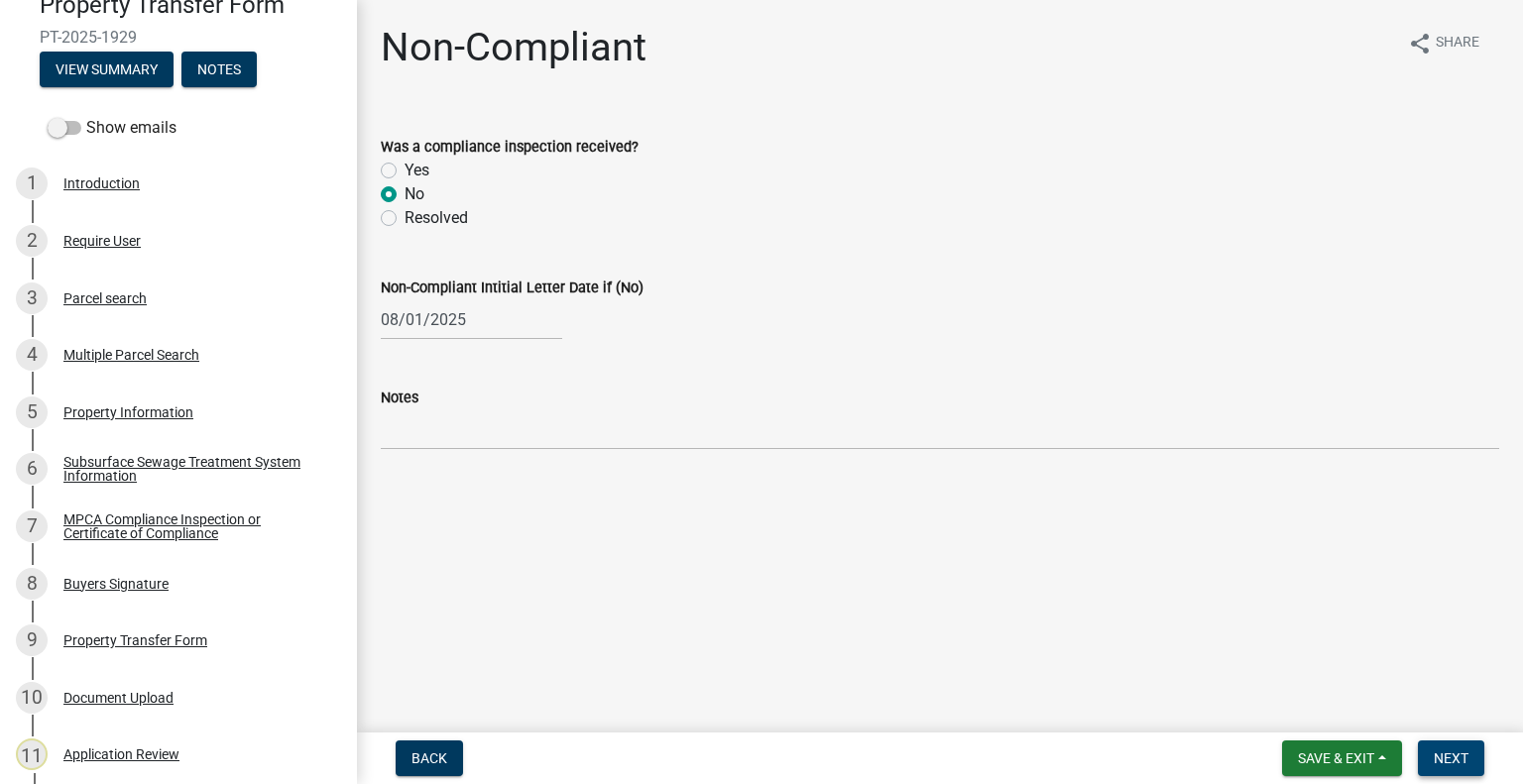 click on "Next" at bounding box center (1451, 758) 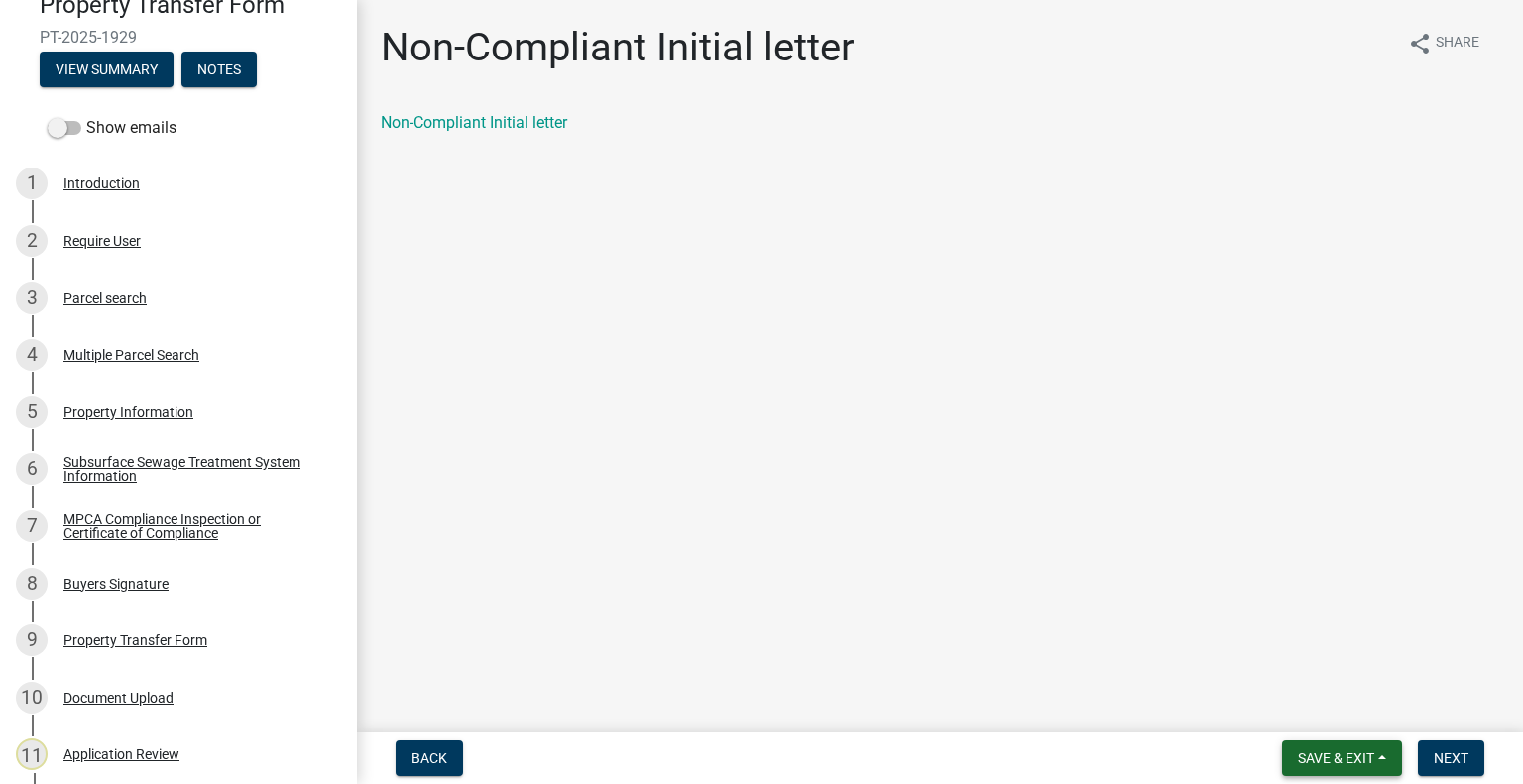 click on "Save & Exit" at bounding box center (1336, 758) 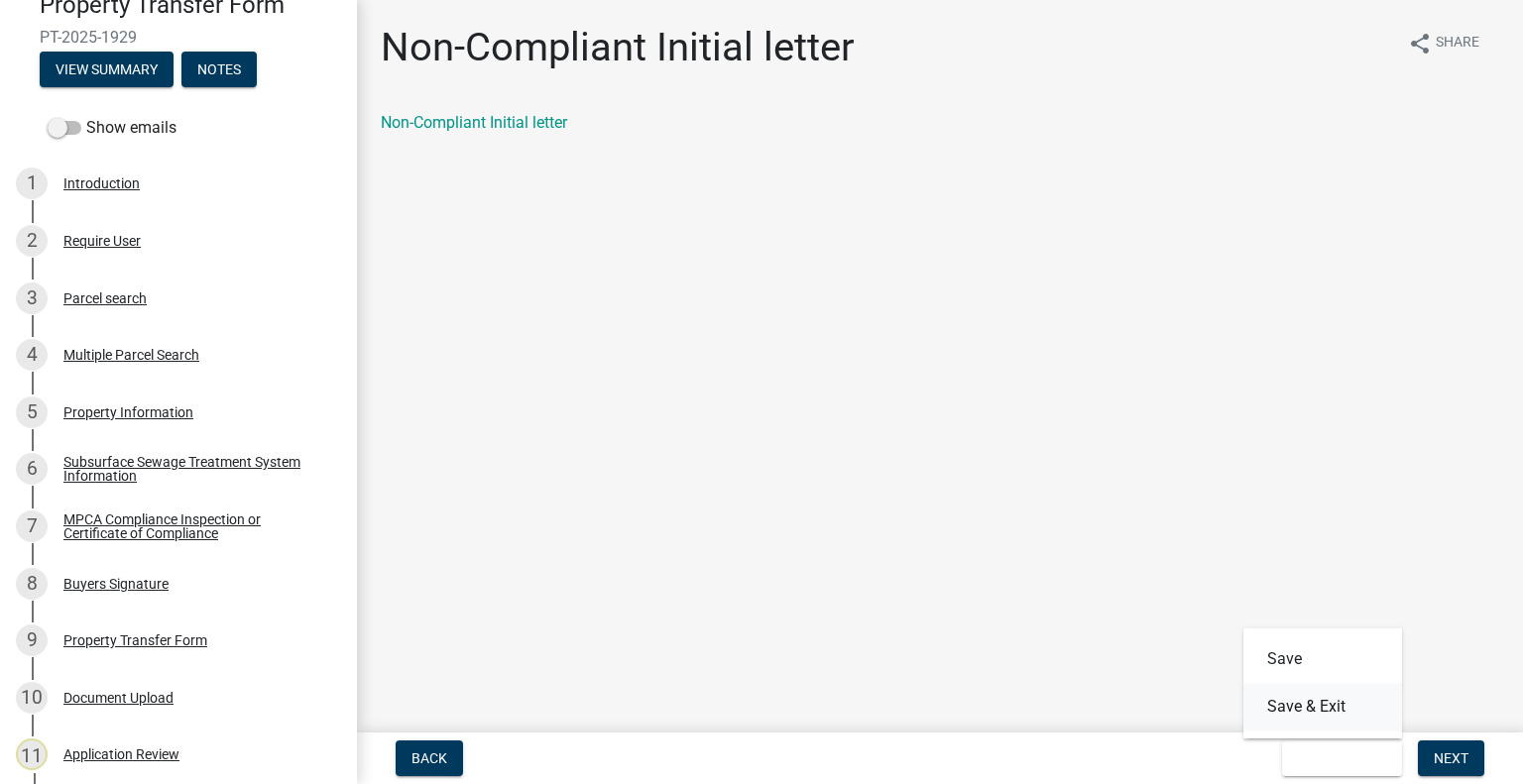 click on "Save & Exit" at bounding box center [1323, 707] 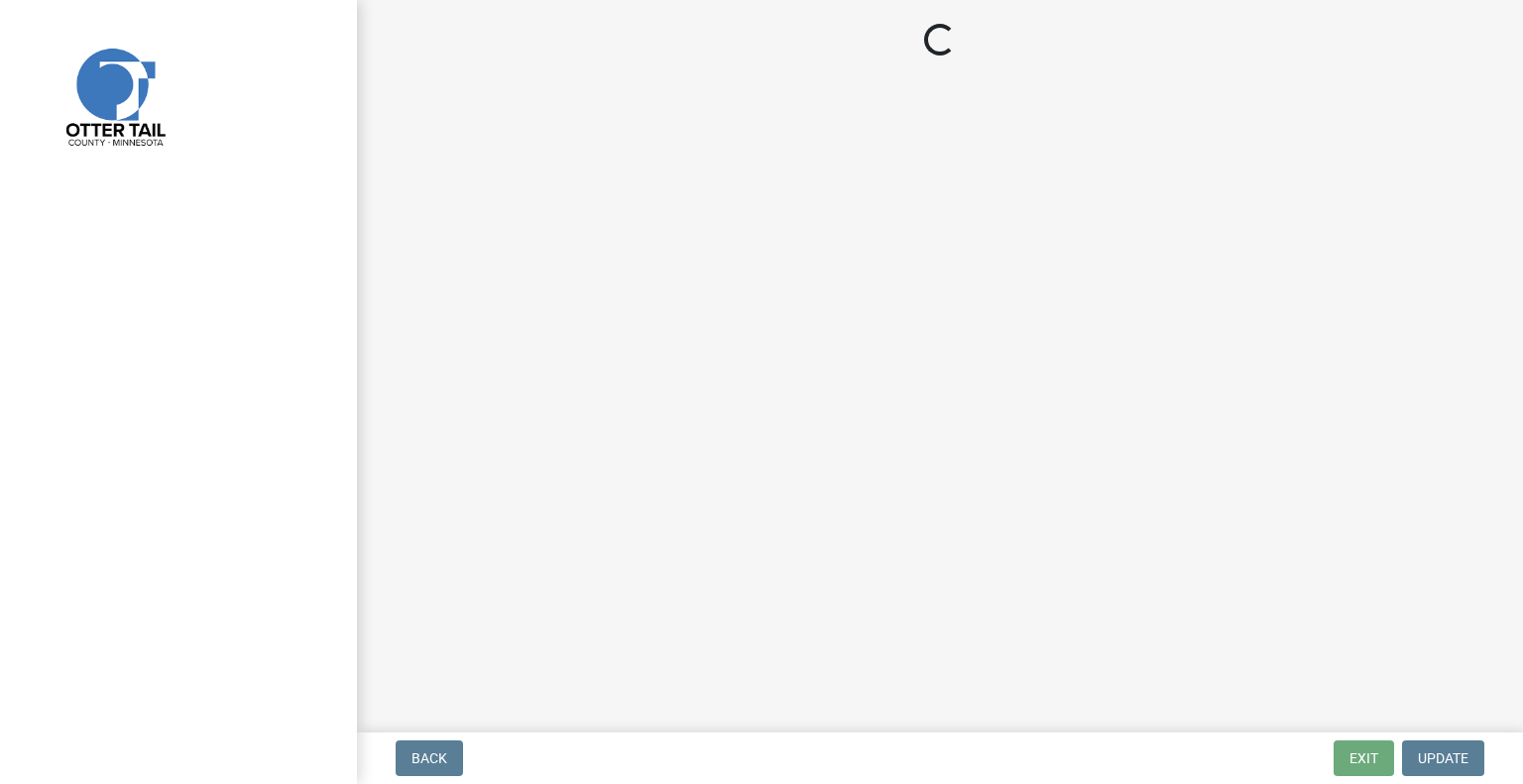 scroll, scrollTop: 0, scrollLeft: 0, axis: both 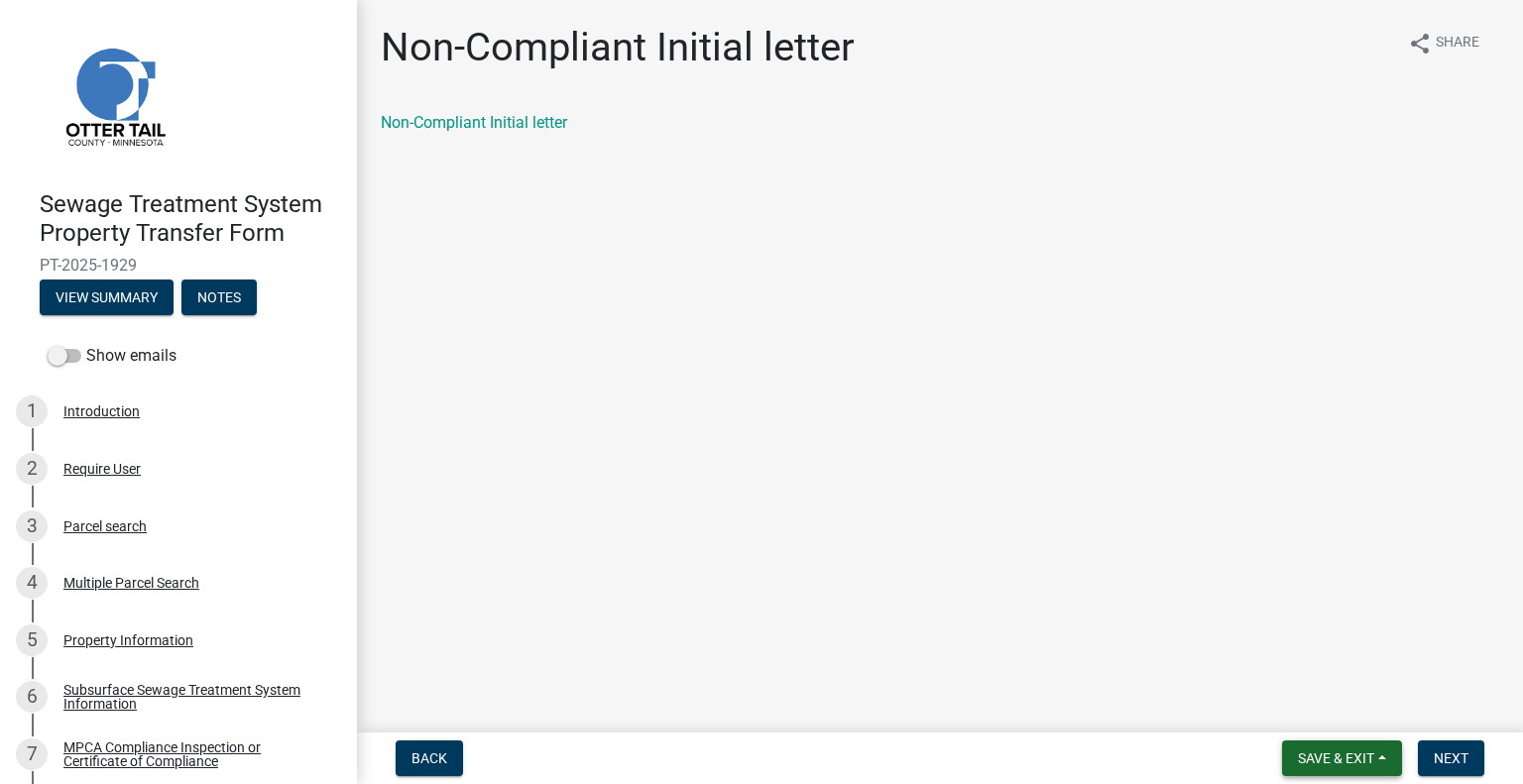 drag, startPoint x: 1362, startPoint y: 763, endPoint x: 1362, endPoint y: 743, distance: 20 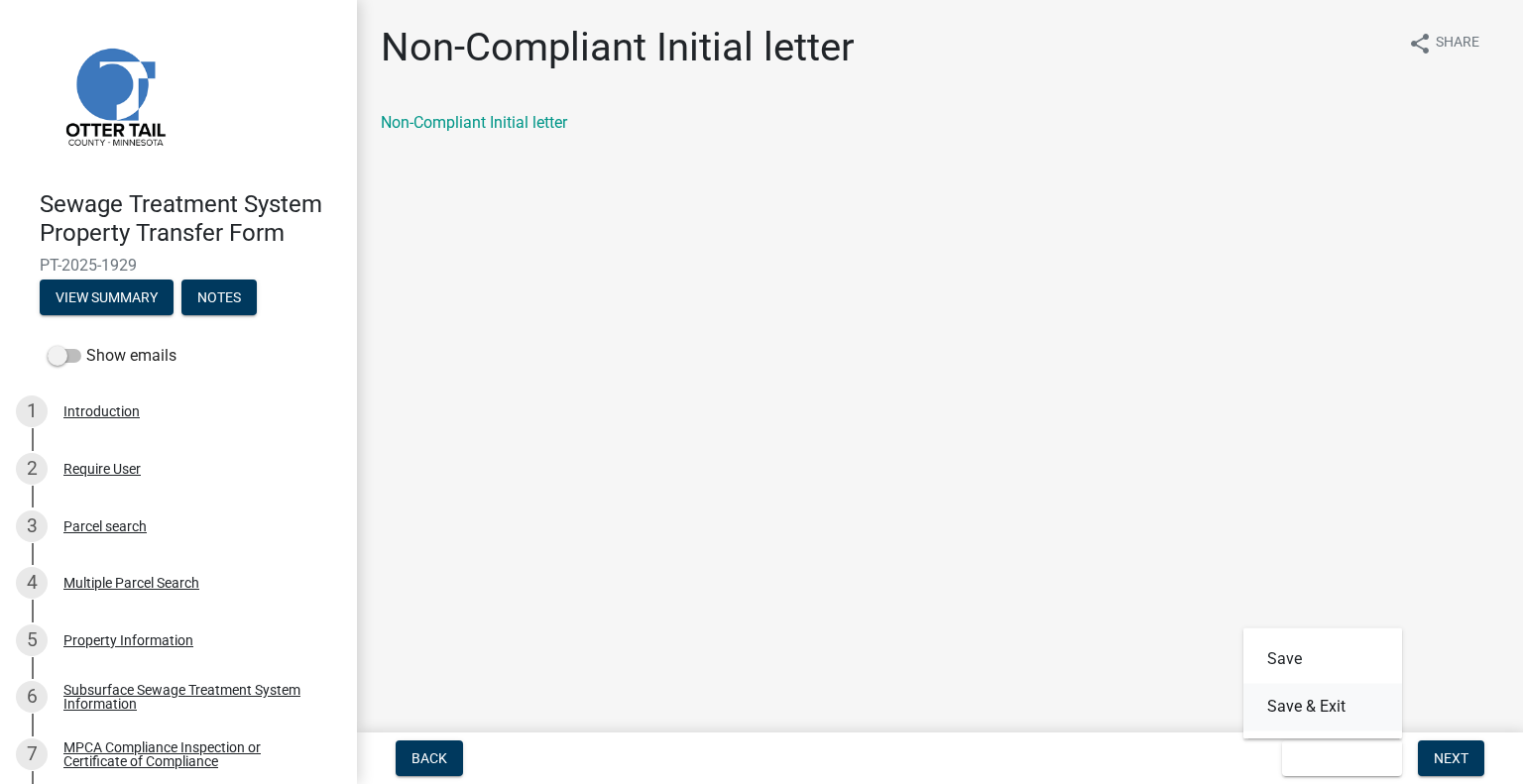 click on "Save & Exit" at bounding box center (1323, 707) 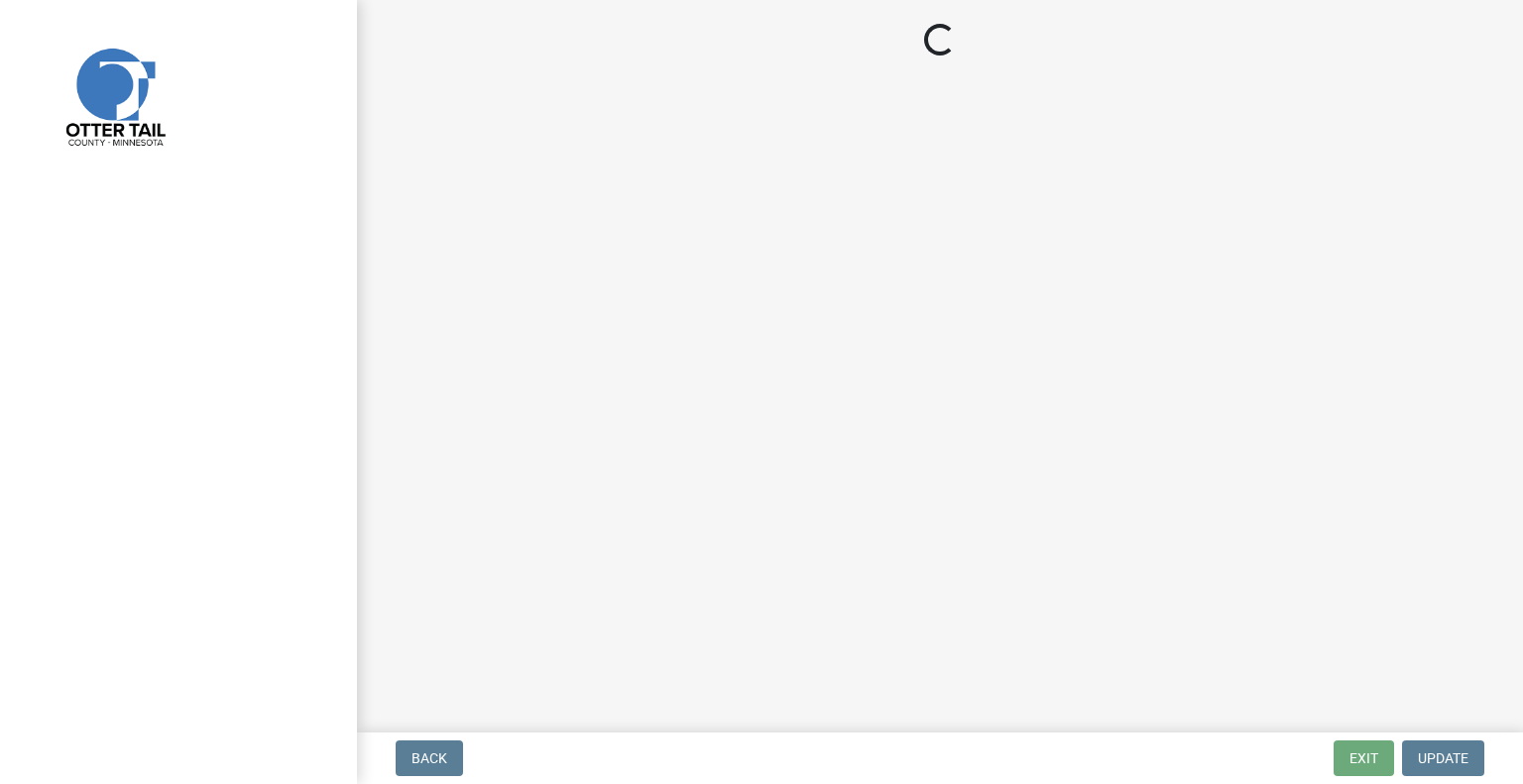 scroll, scrollTop: 0, scrollLeft: 0, axis: both 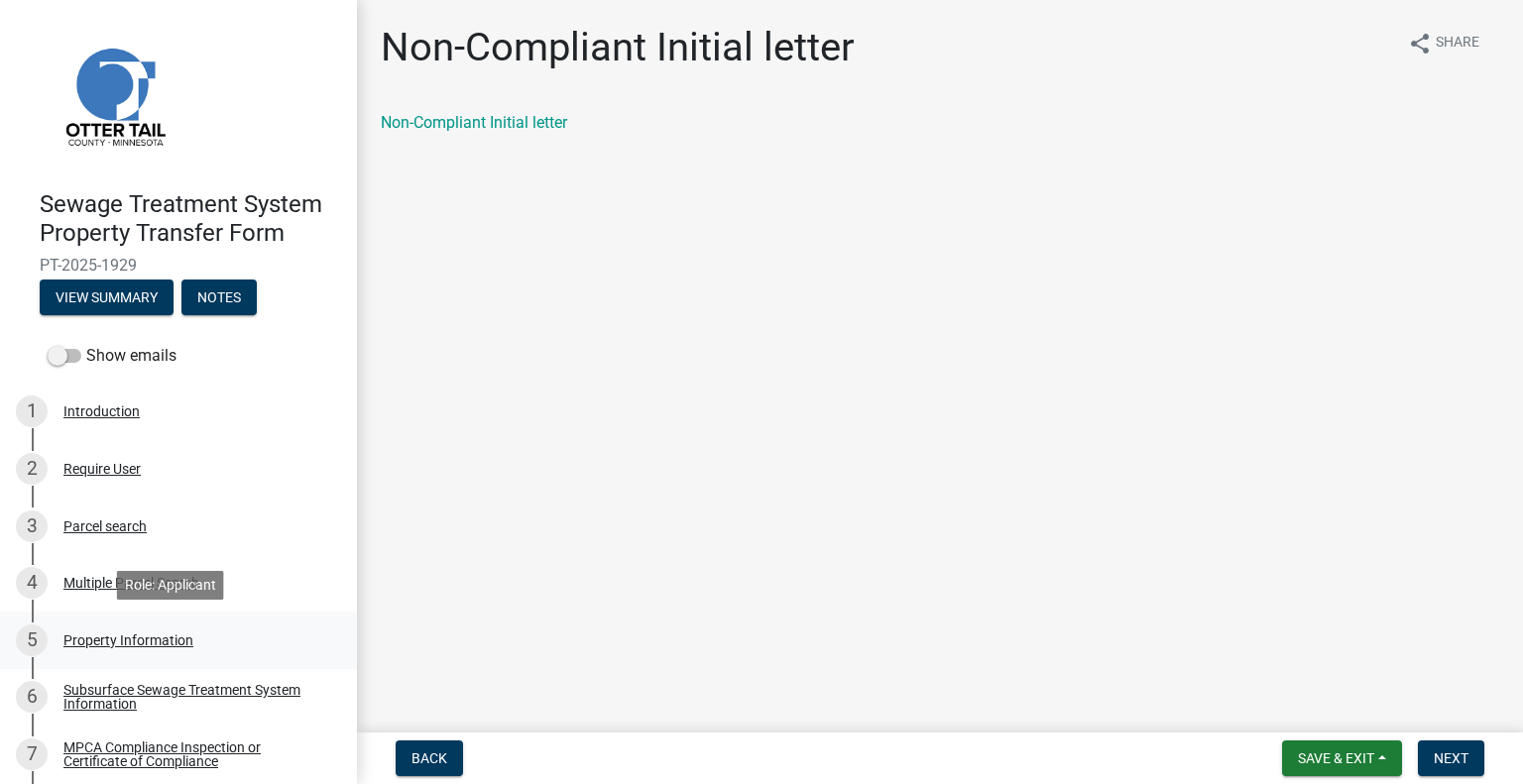 click on "Property Information" at bounding box center [128, 640] 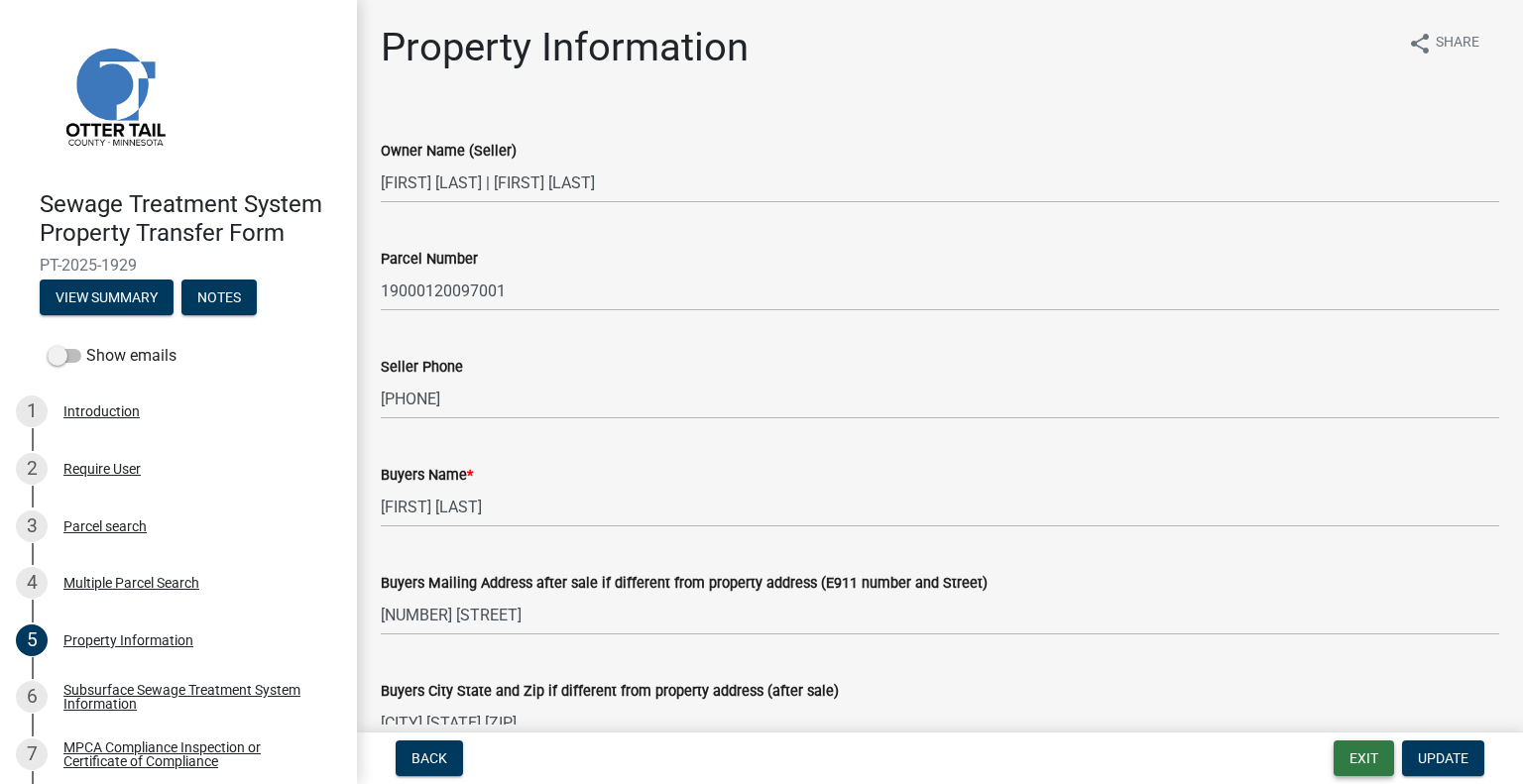 click on "Exit" at bounding box center [1363, 758] 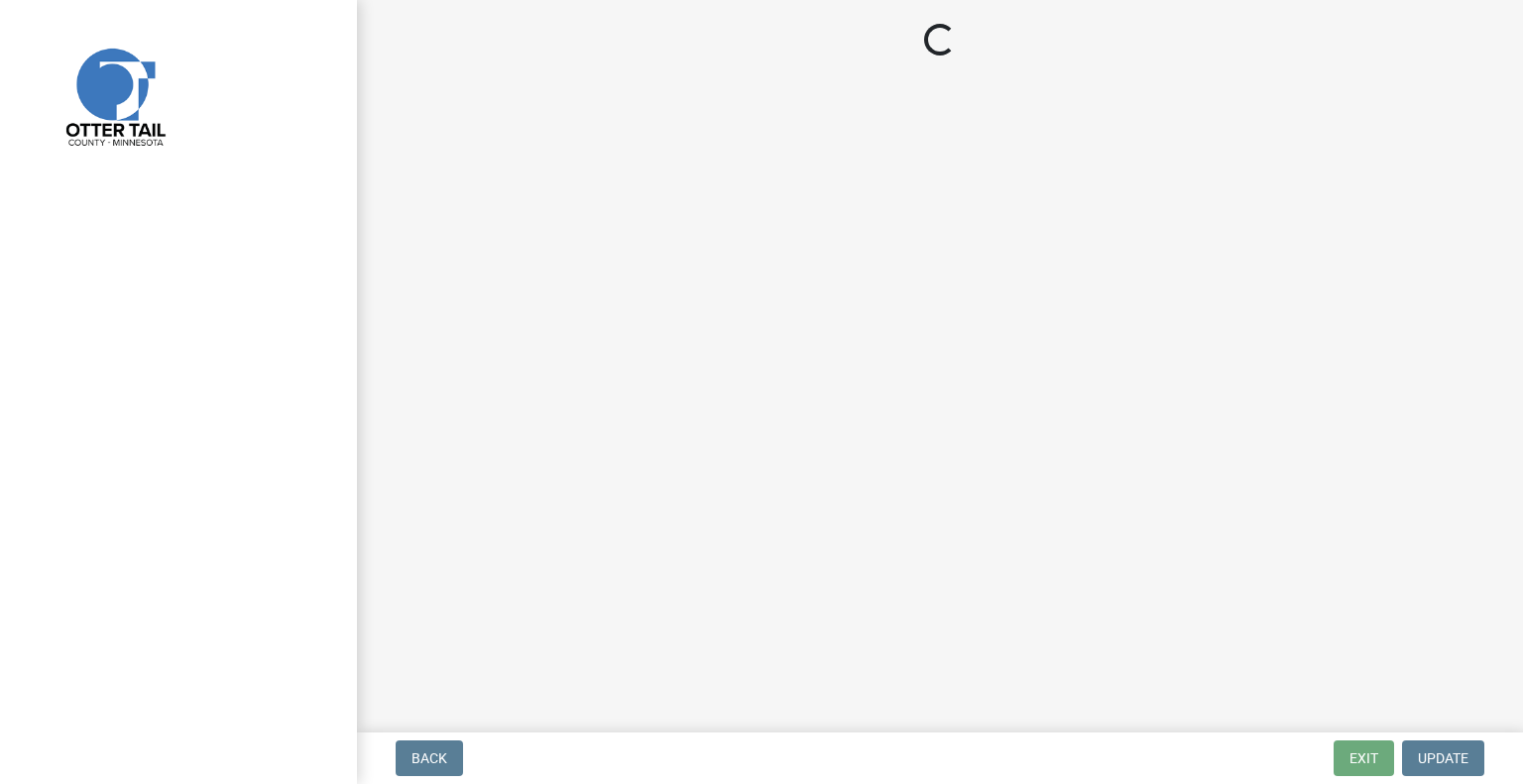 scroll, scrollTop: 0, scrollLeft: 0, axis: both 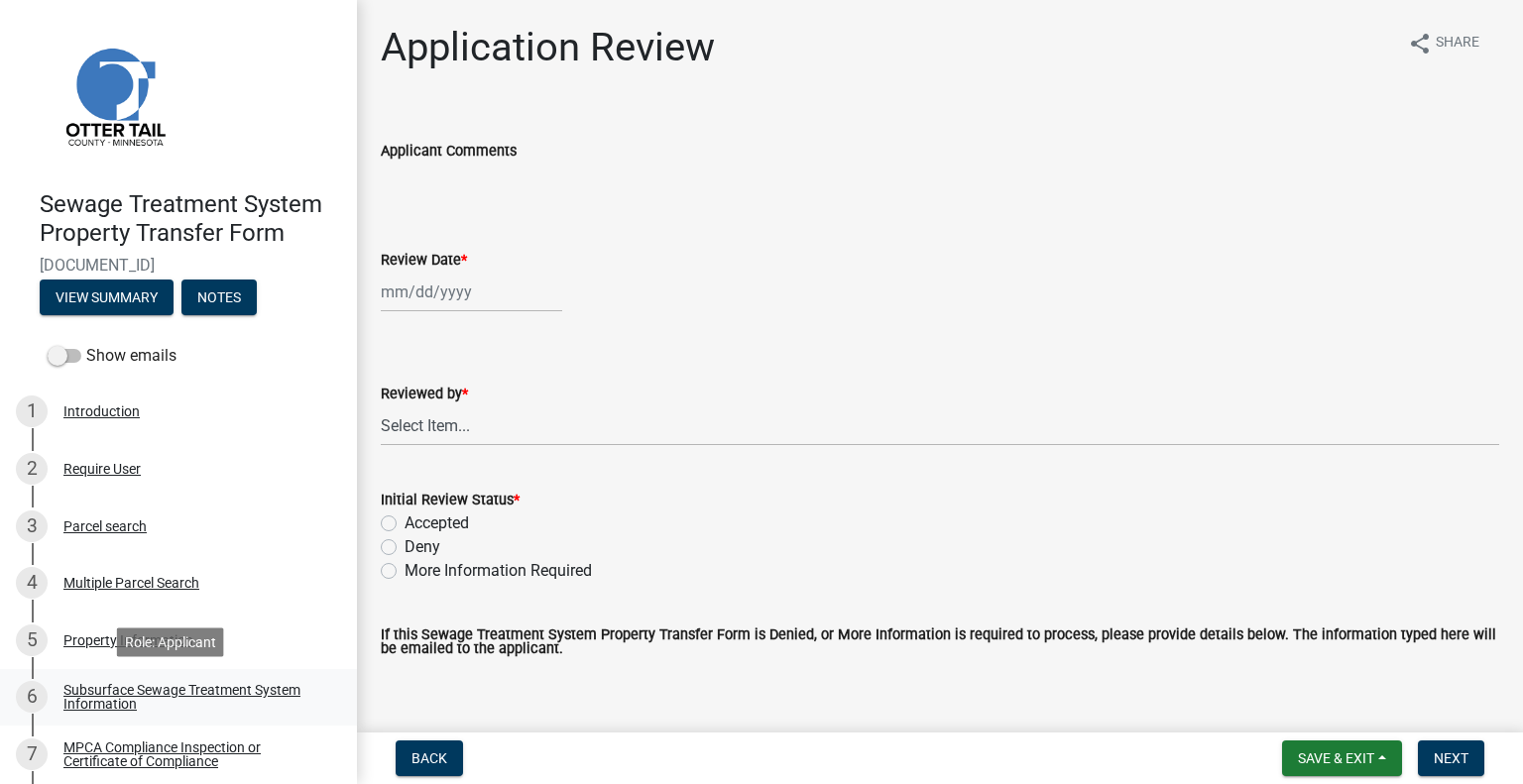 click on "Subsurface Sewage Treatment System Information" at bounding box center [194, 697] 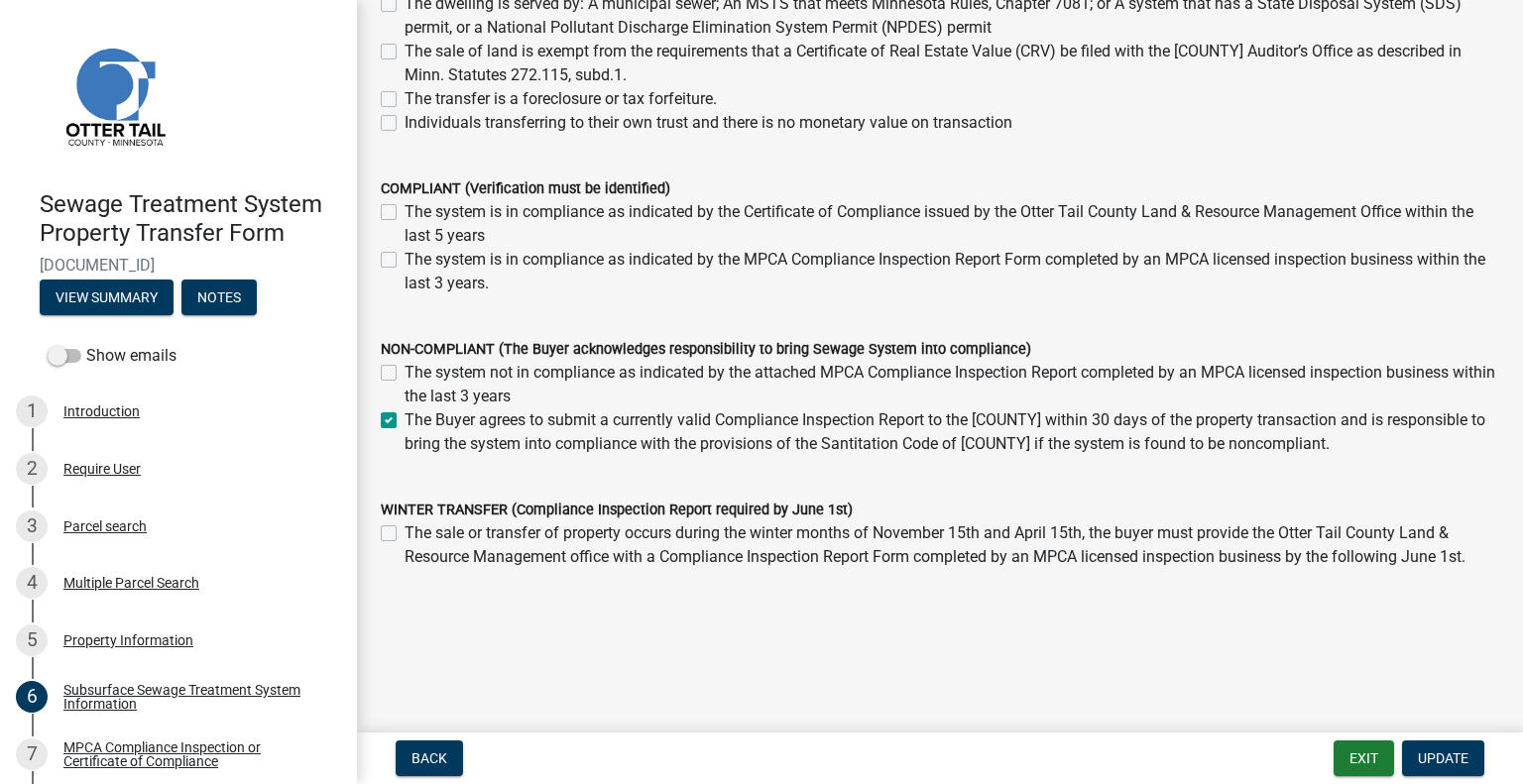 scroll, scrollTop: 355, scrollLeft: 0, axis: vertical 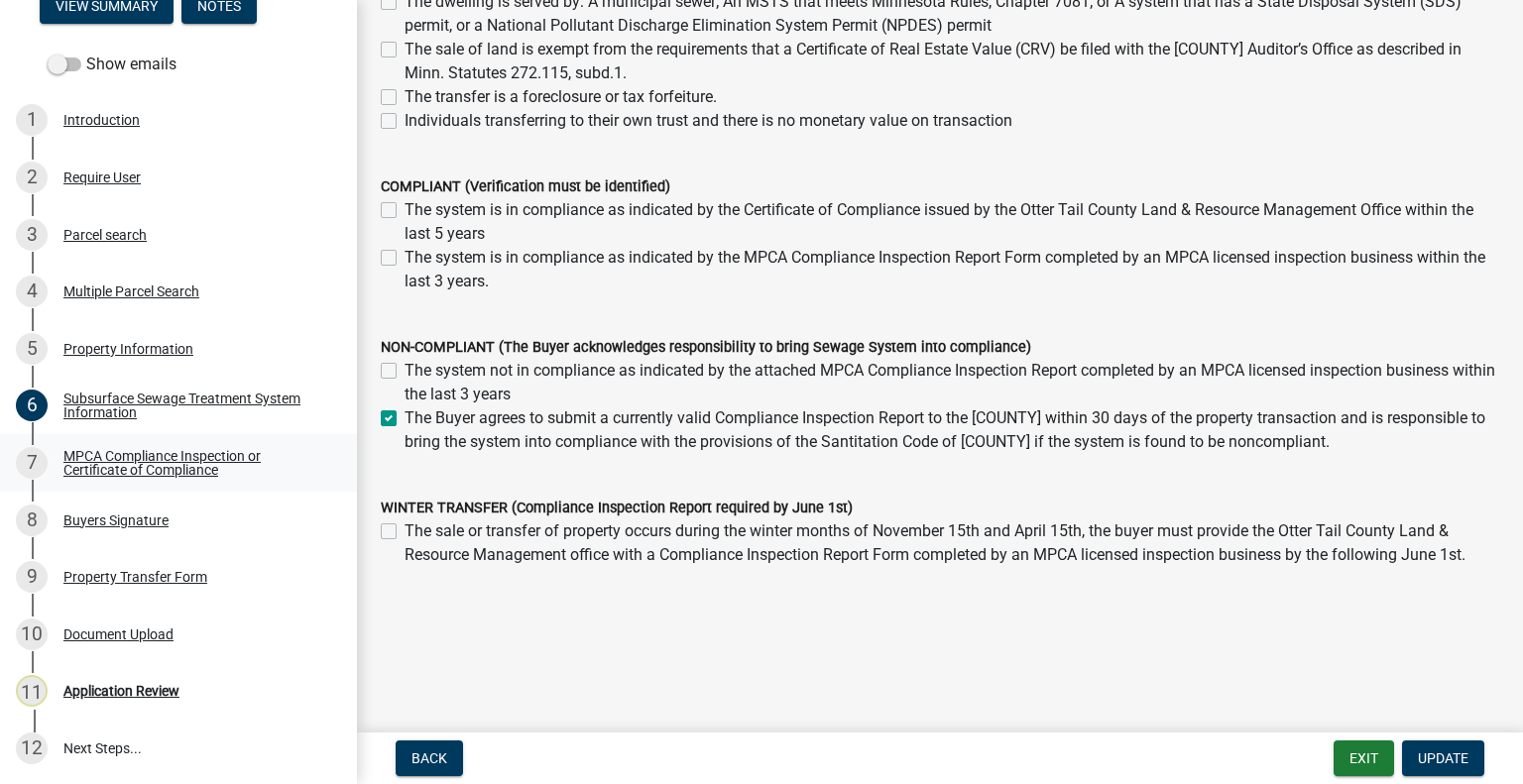 drag, startPoint x: 141, startPoint y: 456, endPoint x: 185, endPoint y: 467, distance: 45.35416 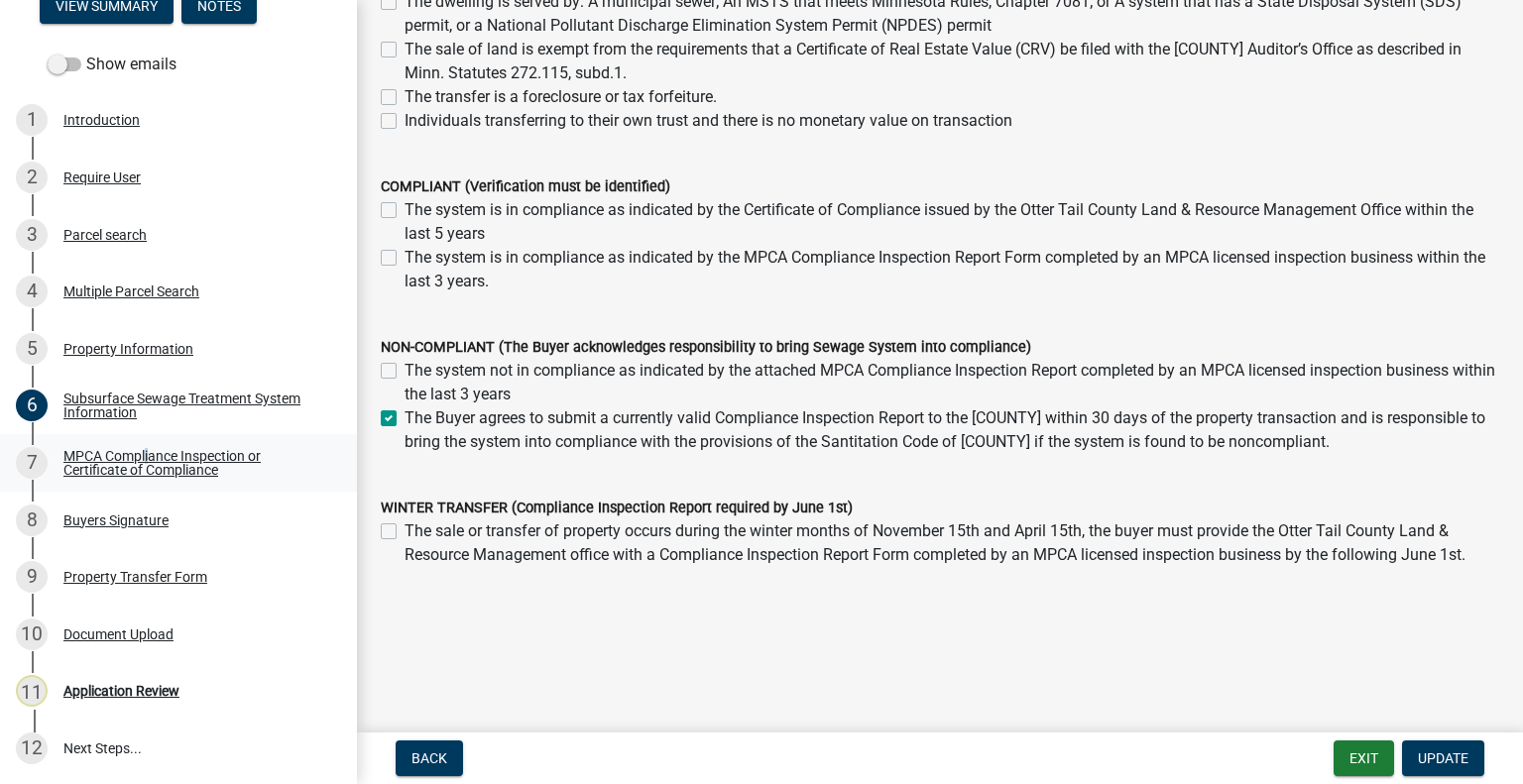 scroll, scrollTop: 0, scrollLeft: 0, axis: both 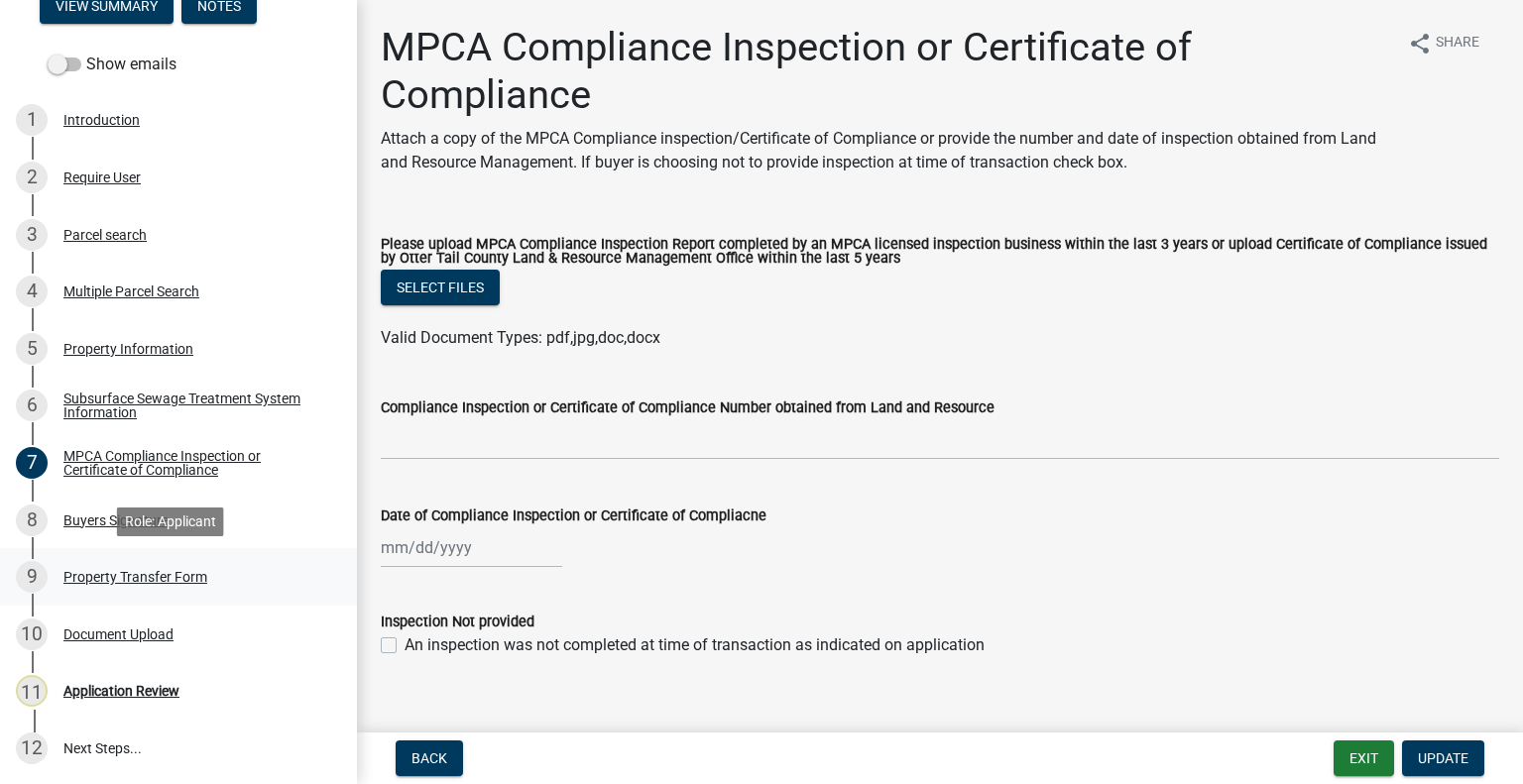 click on "9     Property Transfer Form" at bounding box center (178, 577) 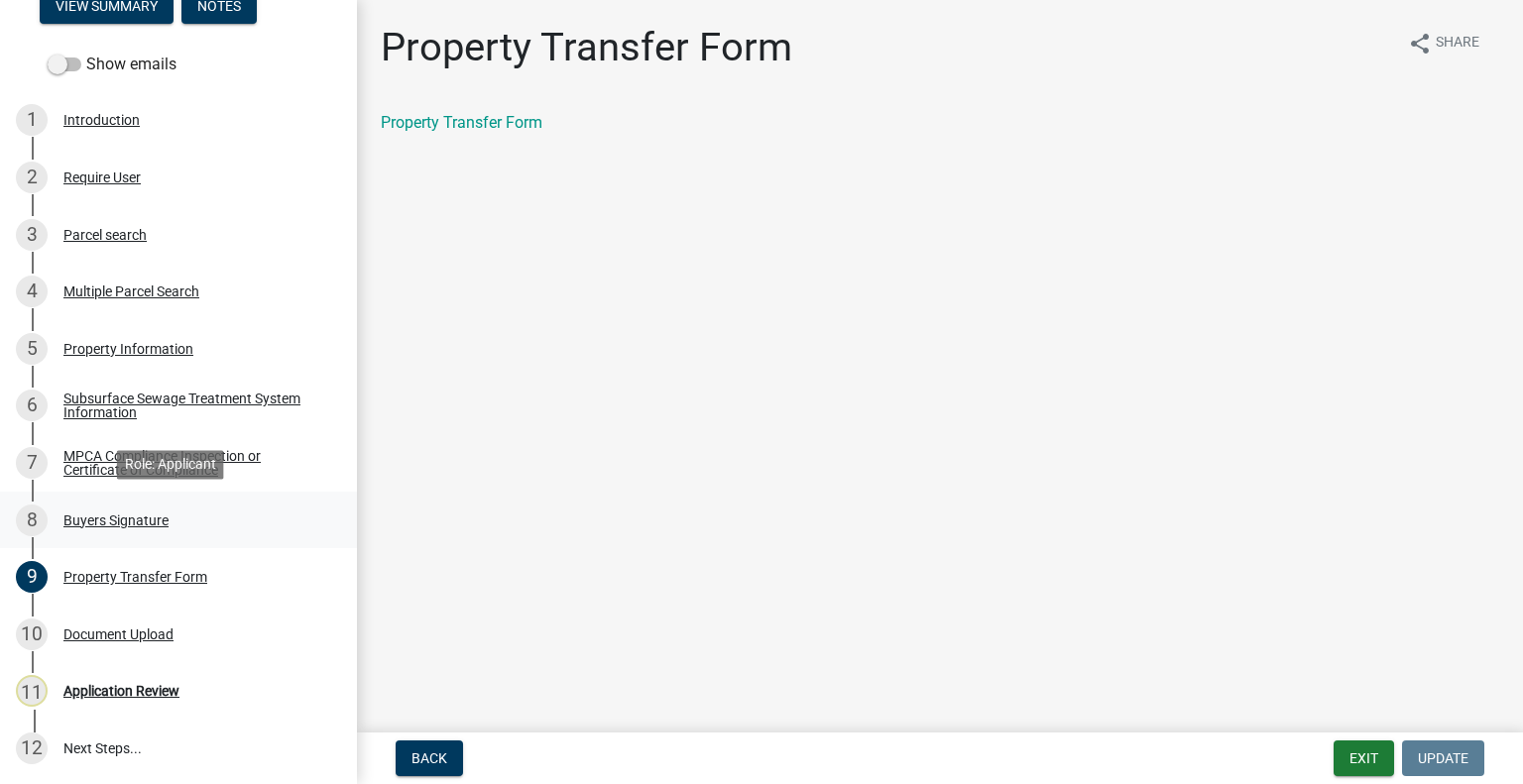 click on "Buyers Signature" at bounding box center [116, 520] 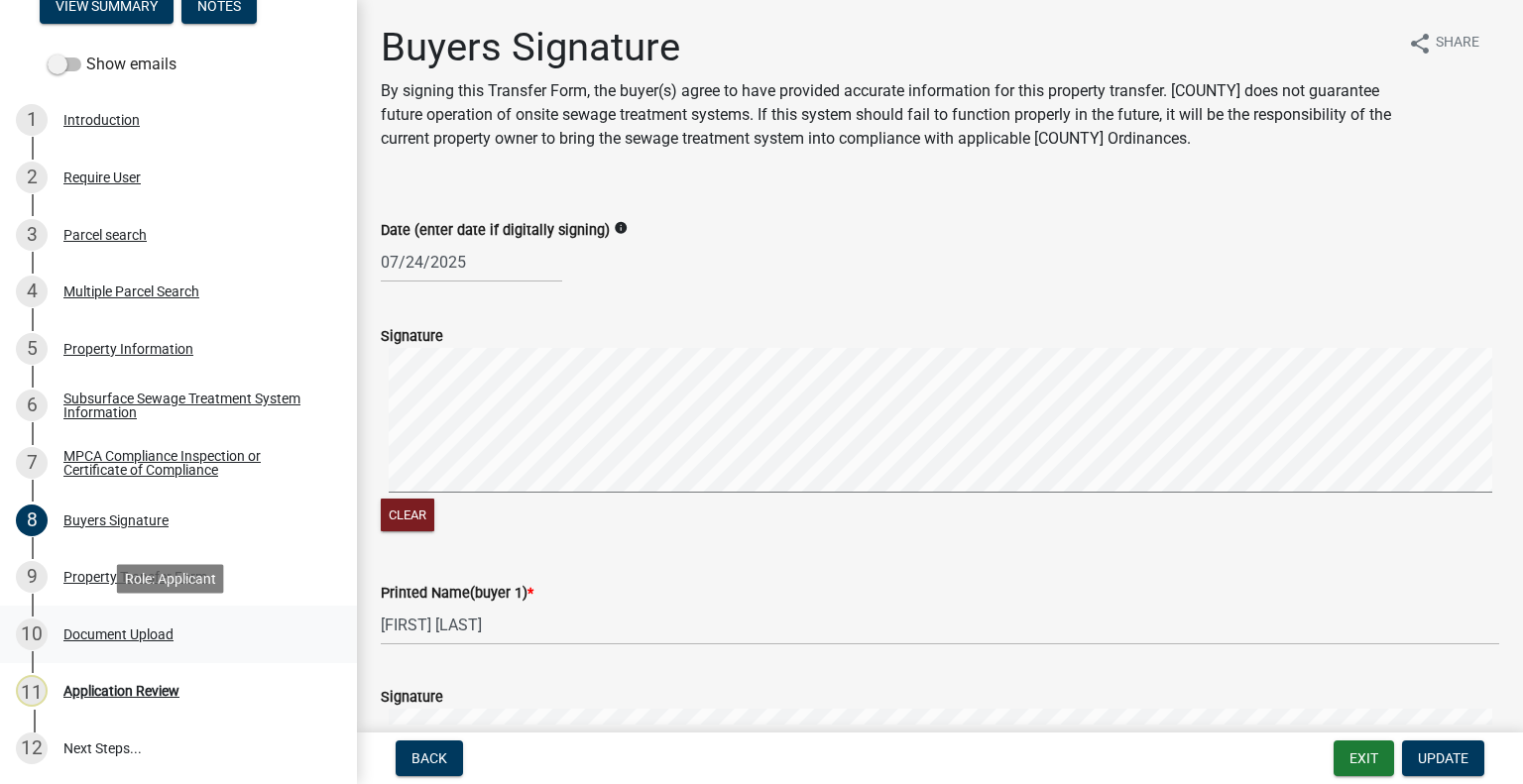 click on "Document Upload" at bounding box center [118, 634] 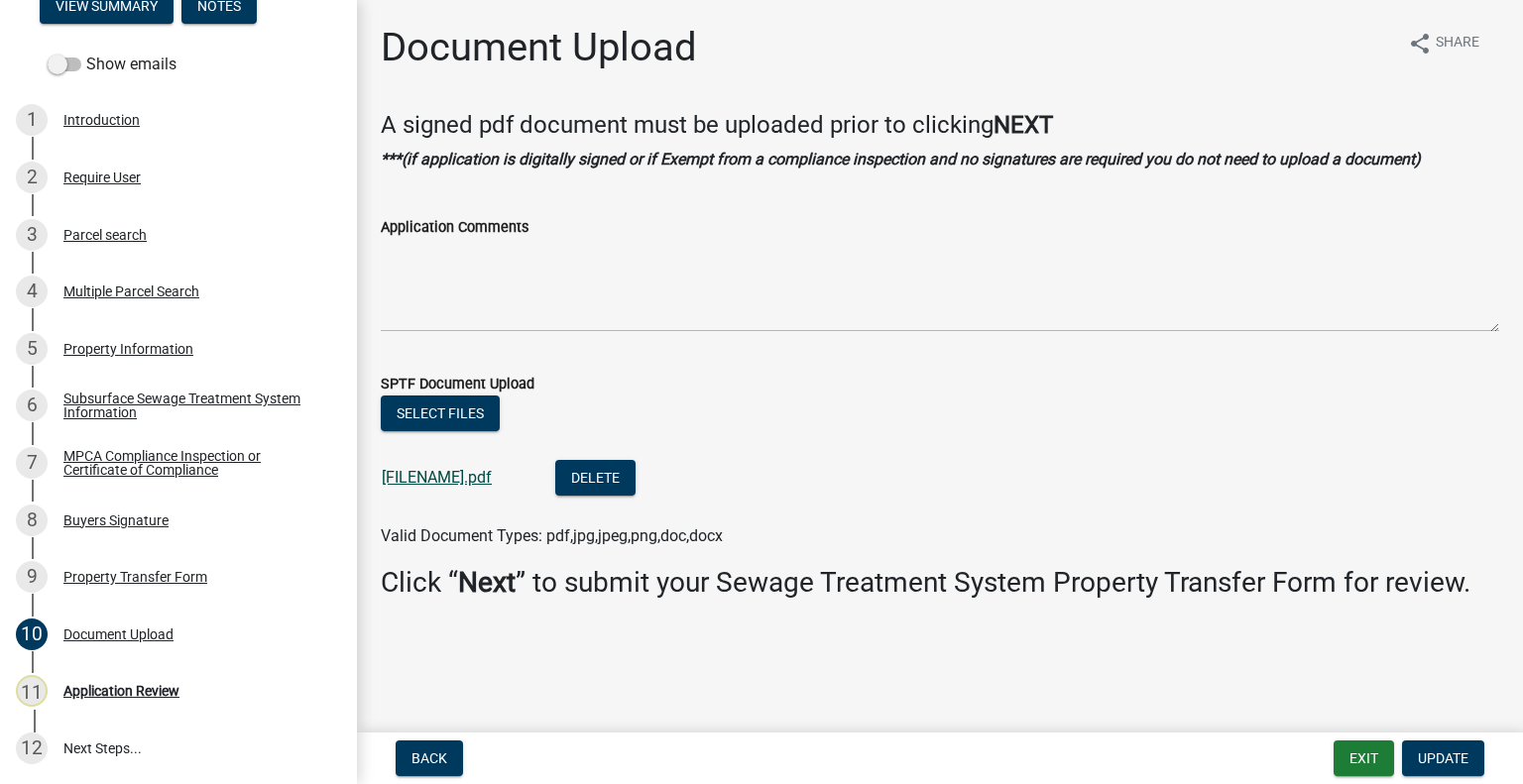 click on "westwood.pdf" 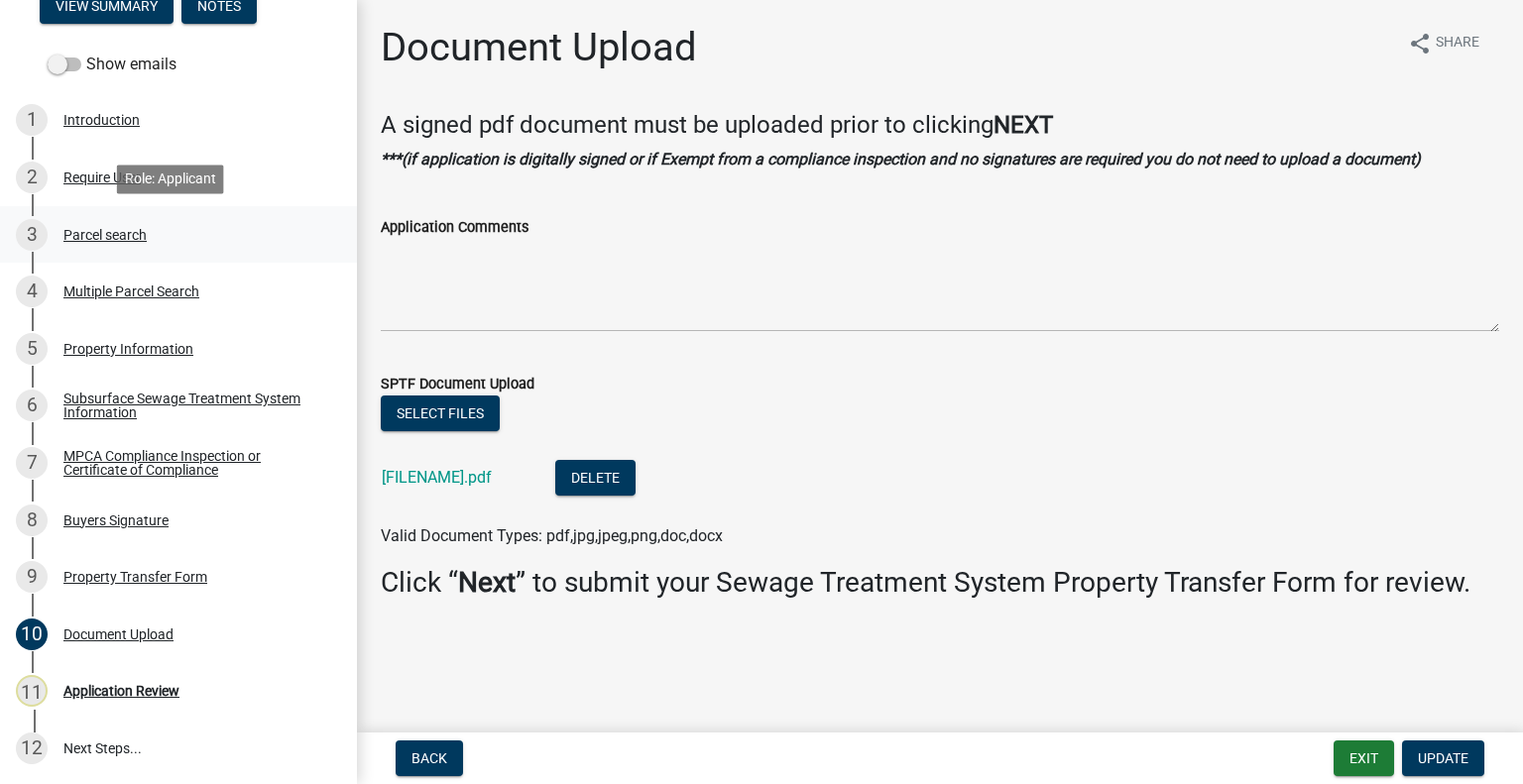 click on "3     Parcel search" at bounding box center (171, 235) 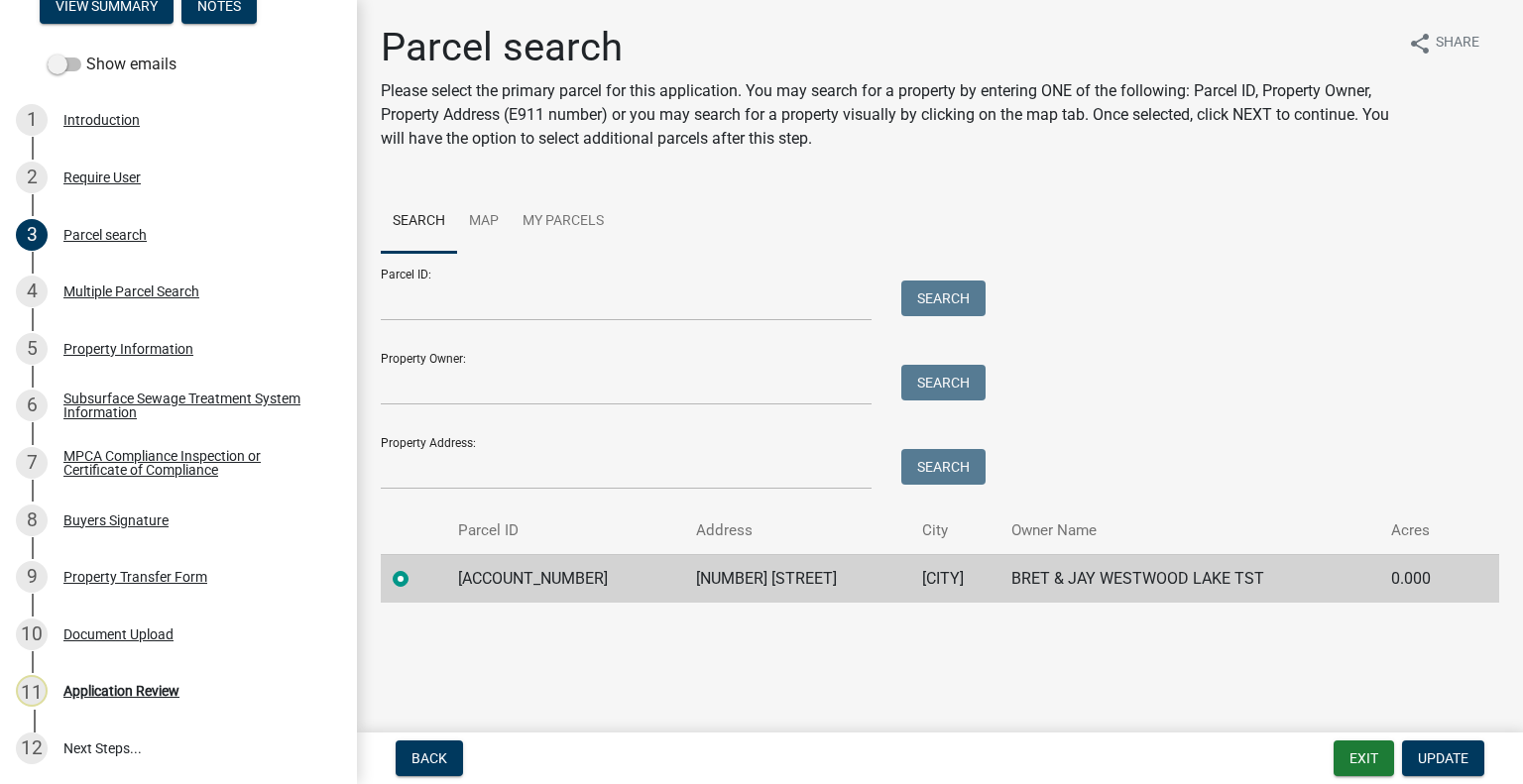 click on "10000010005001" 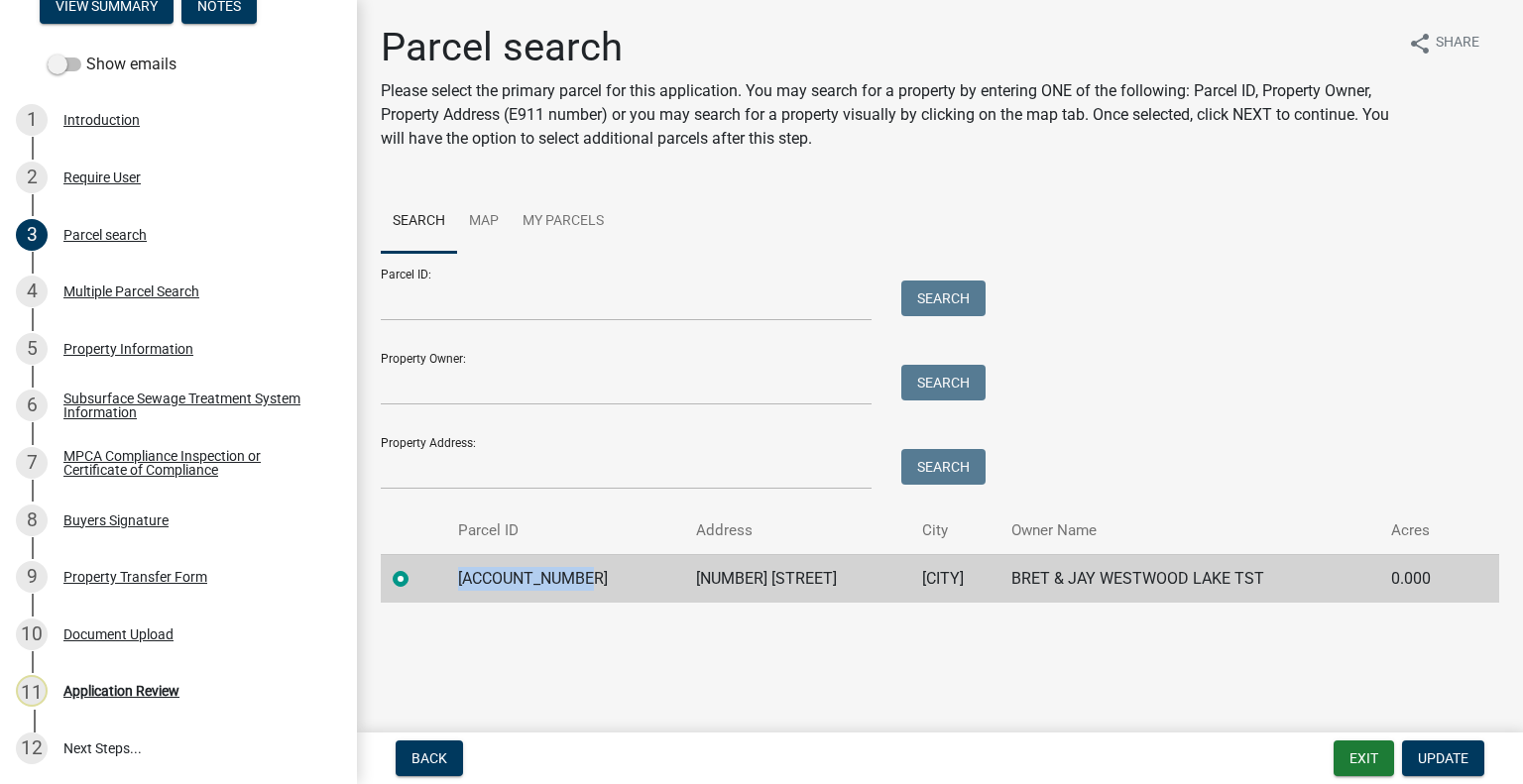 click on "10000010005001" 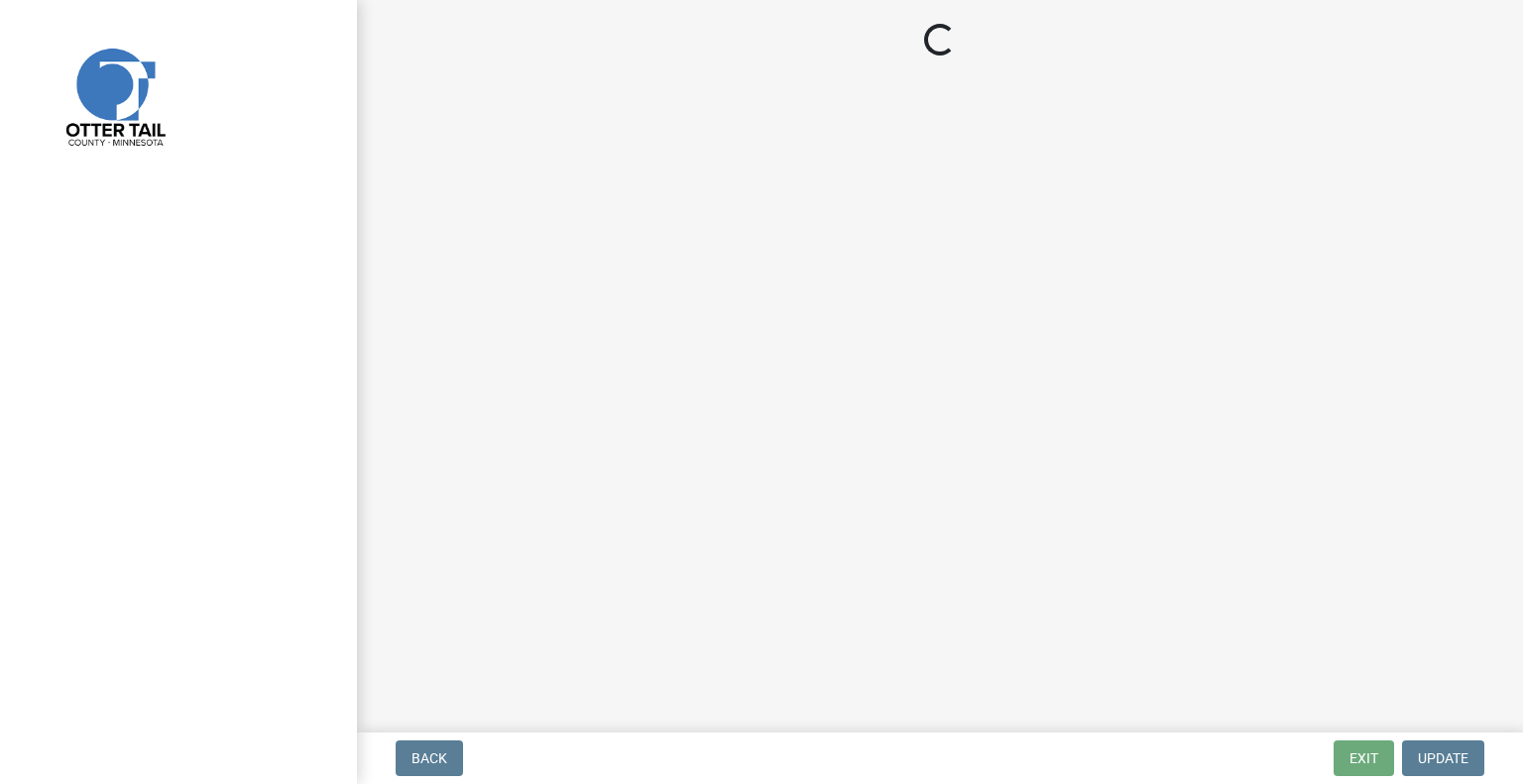 scroll, scrollTop: 0, scrollLeft: 0, axis: both 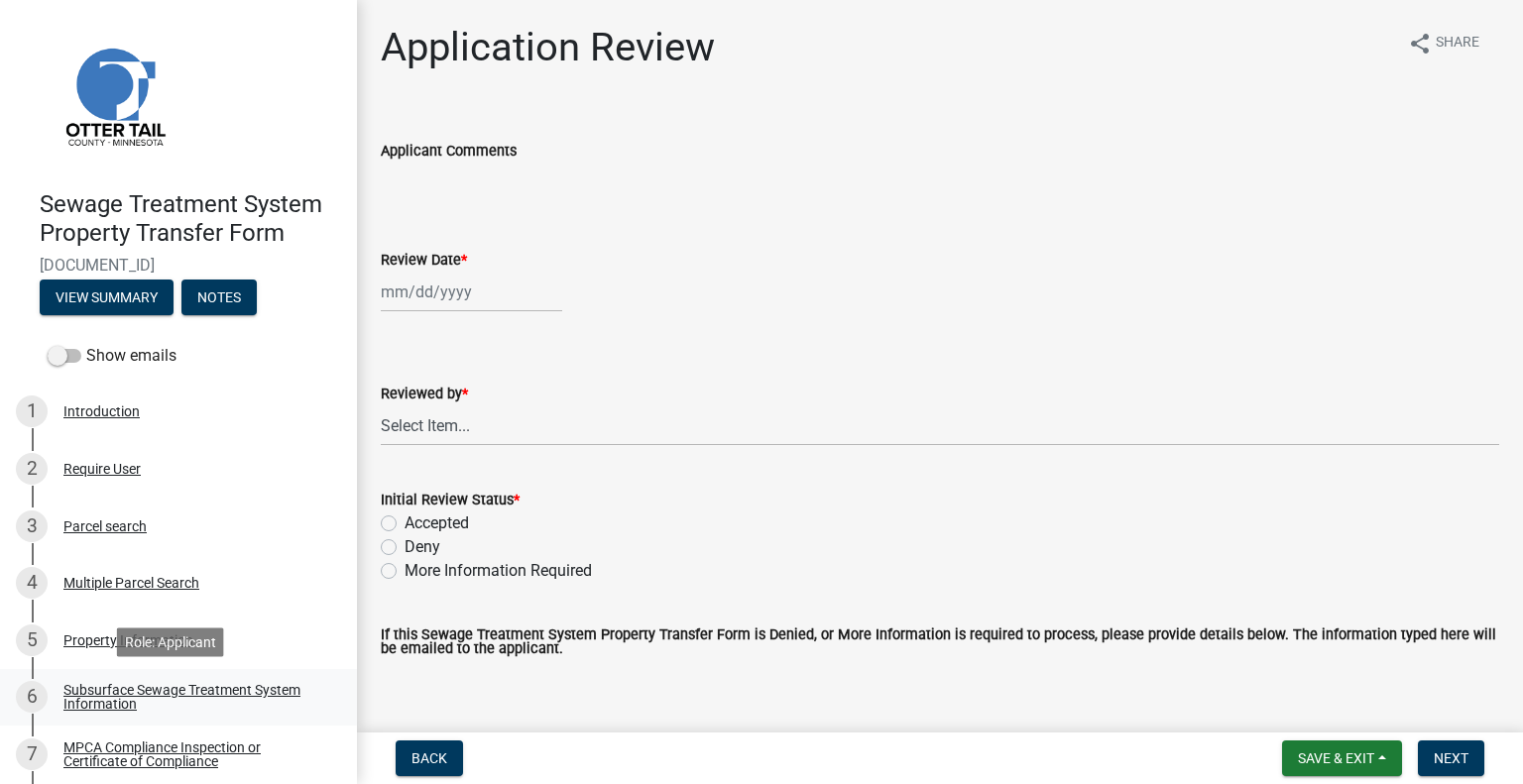 click on "Subsurface Sewage Treatment System Information" at bounding box center (194, 697) 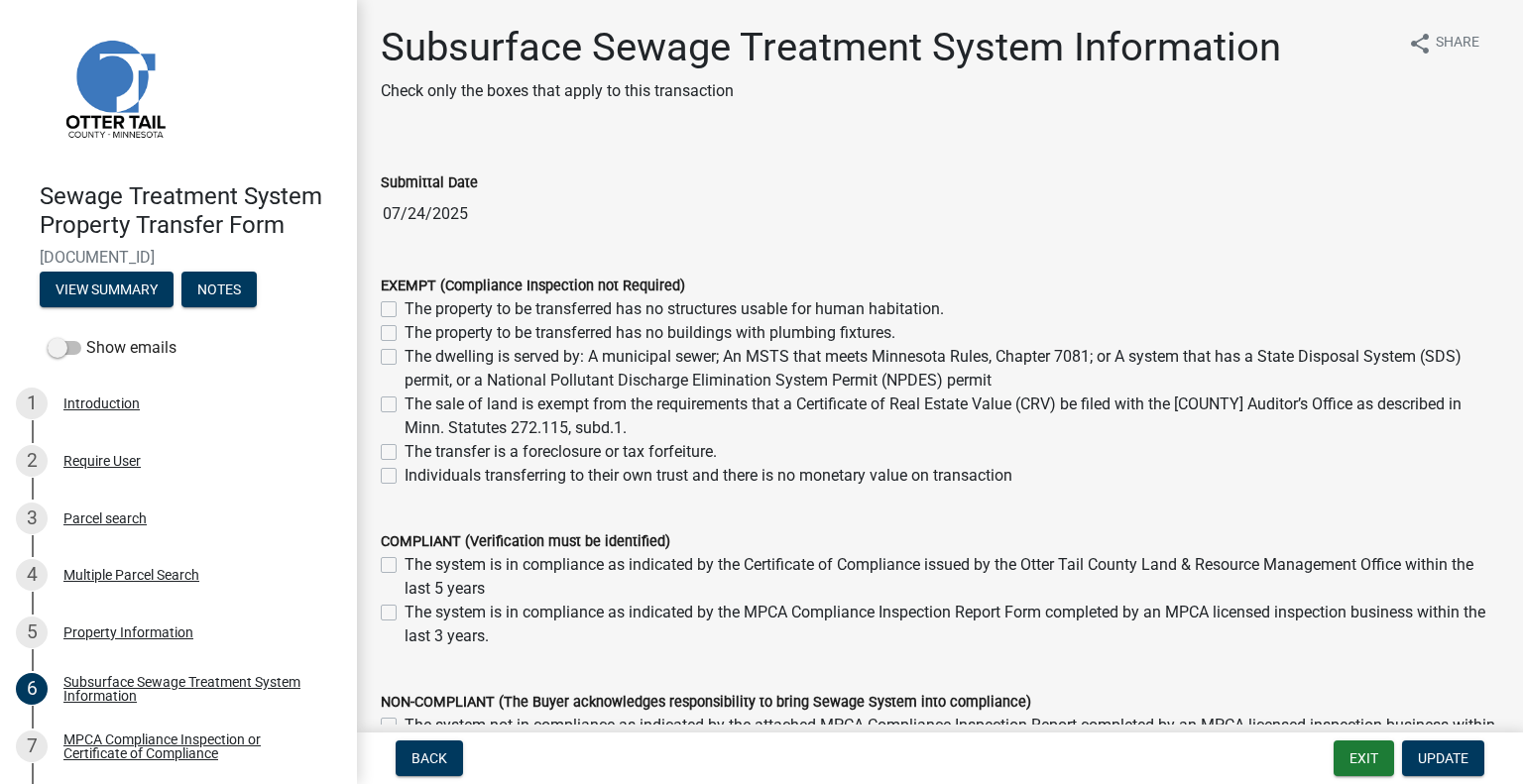 scroll, scrollTop: 26, scrollLeft: 0, axis: vertical 